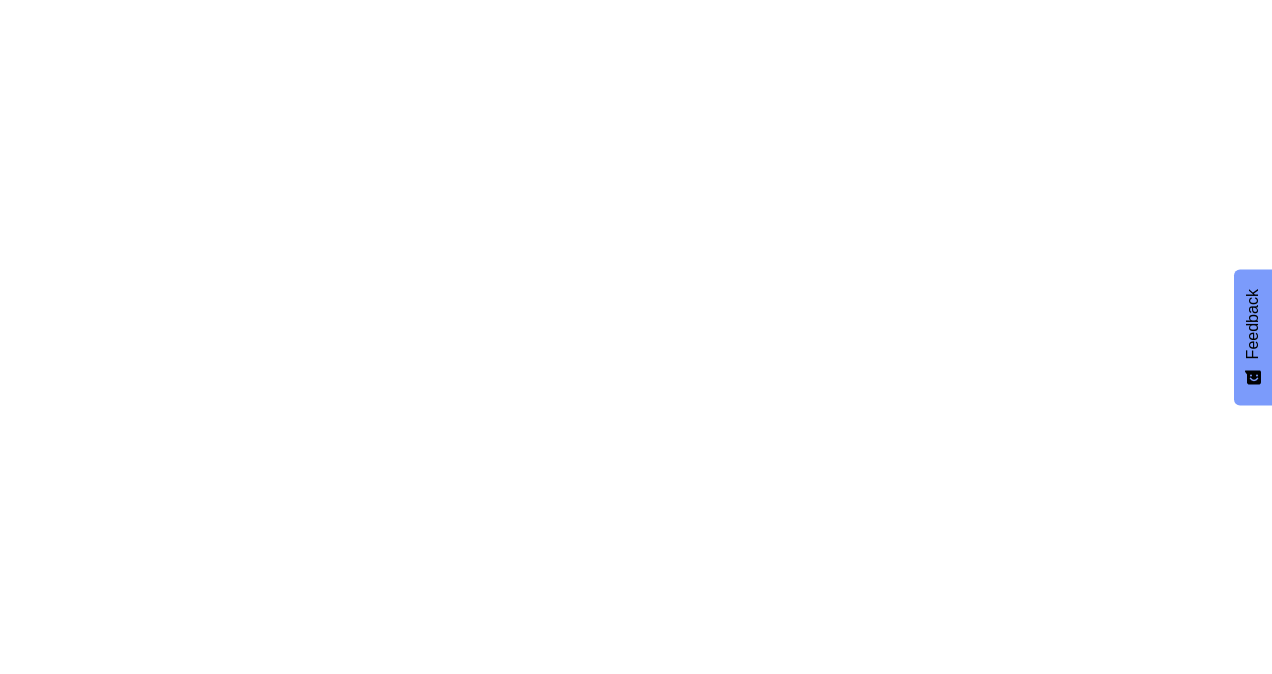 scroll, scrollTop: 0, scrollLeft: 0, axis: both 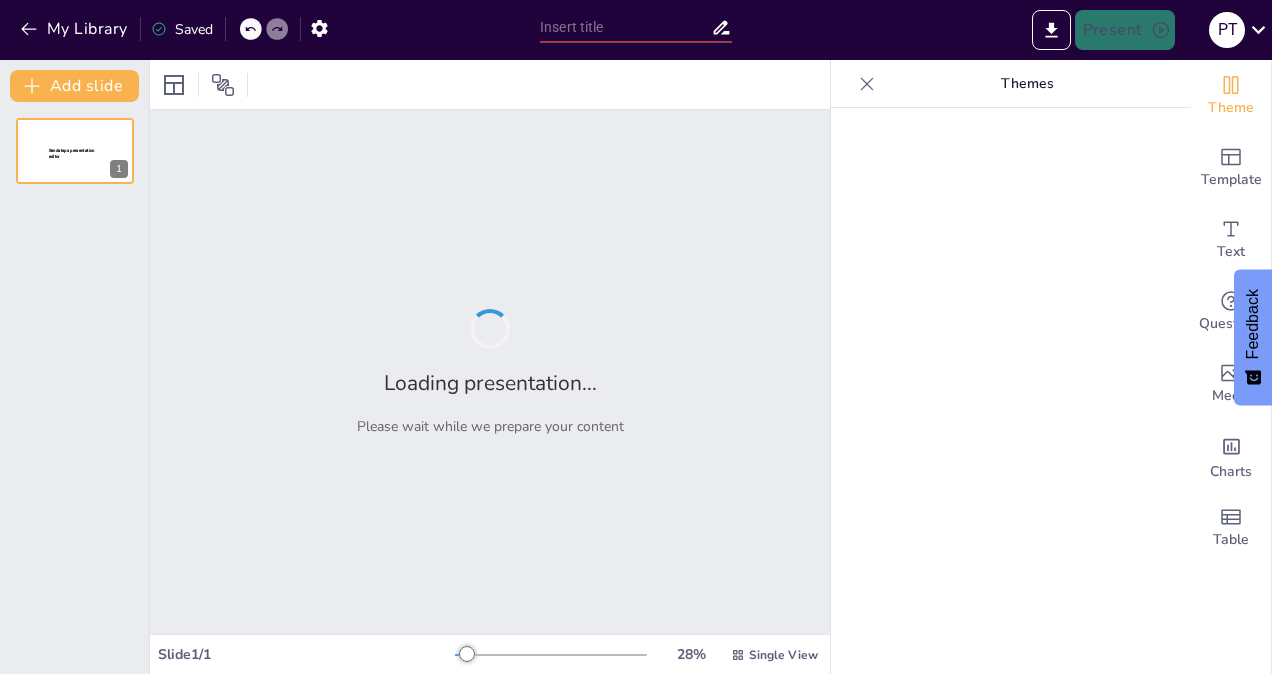 type on "Exploring Nanoquest: The Future of AI-Powered Personalized Skill Development" 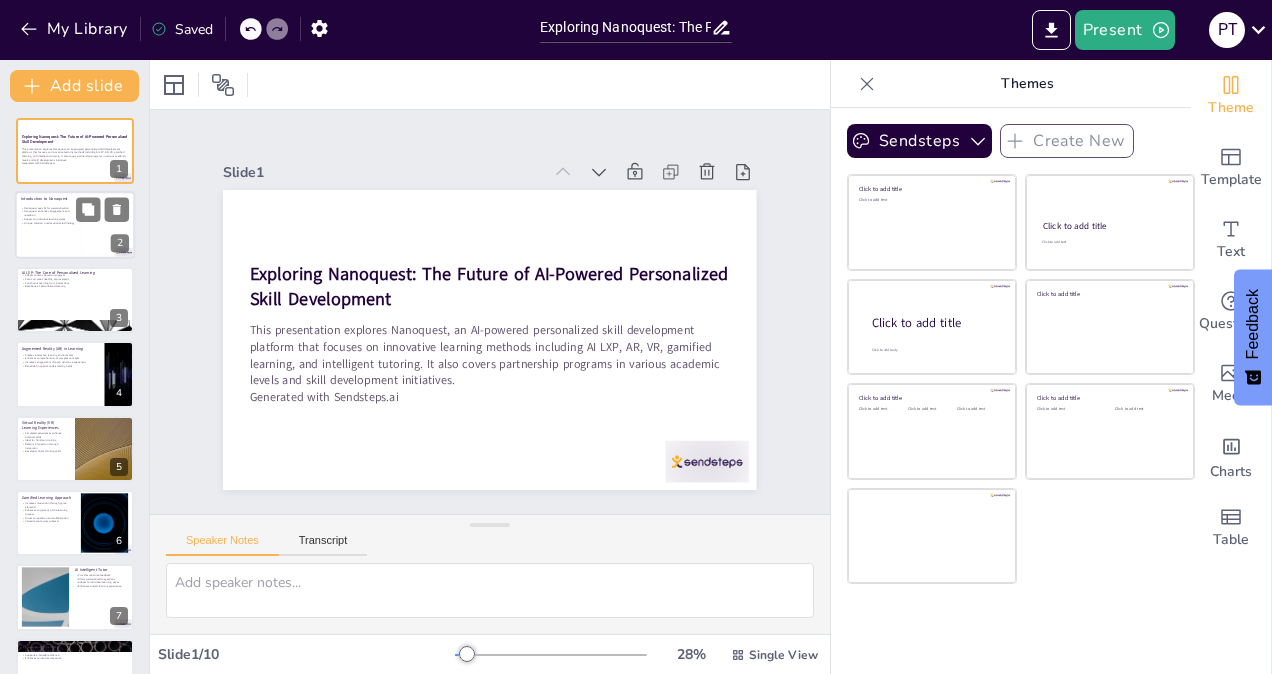 click at bounding box center (75, 226) 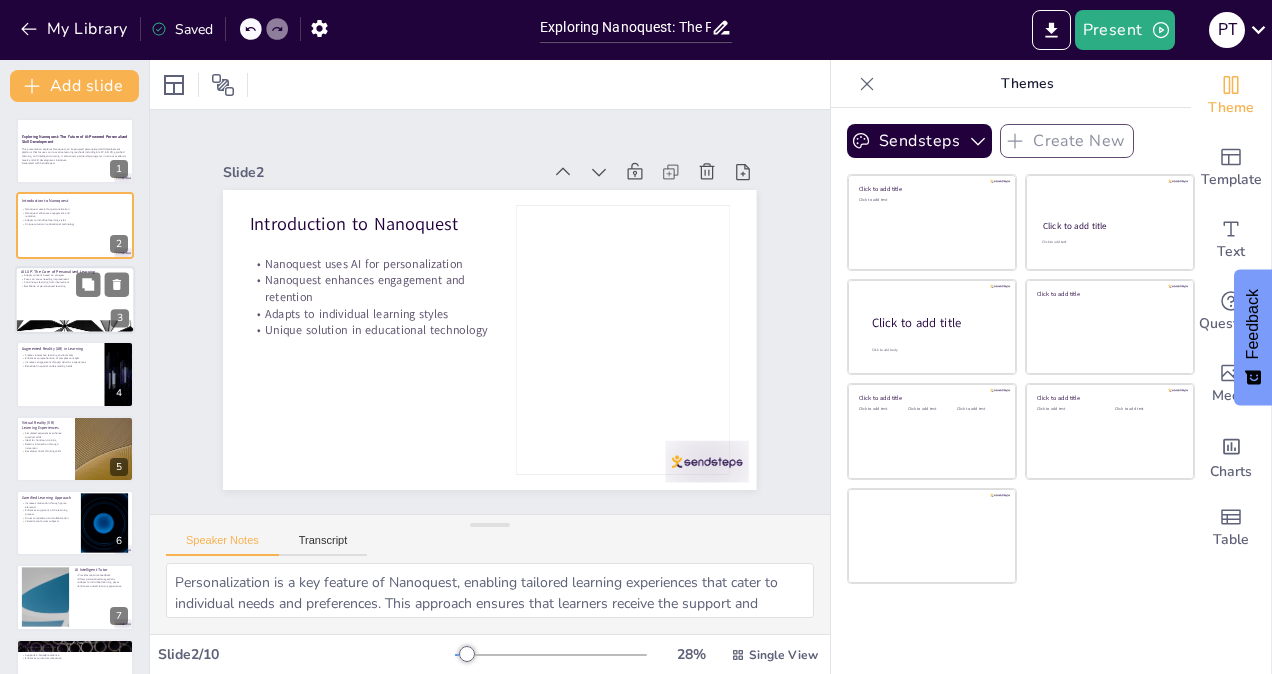 click at bounding box center (75, 300) 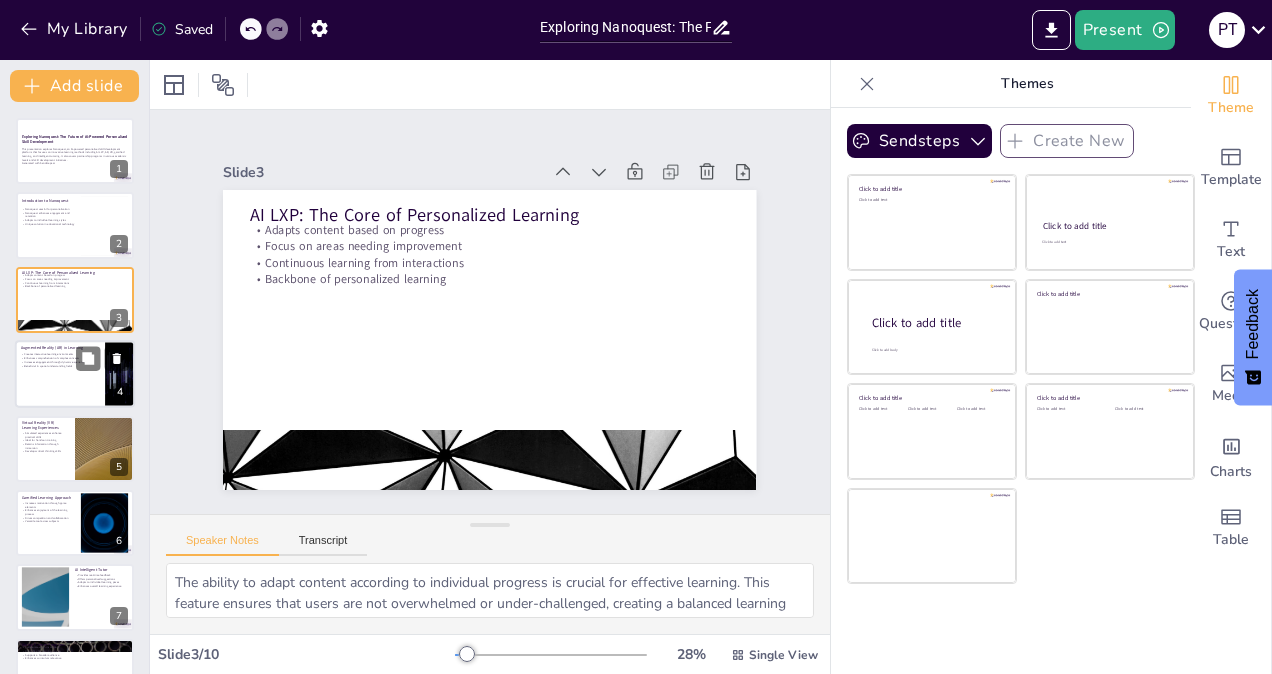click at bounding box center [75, 374] 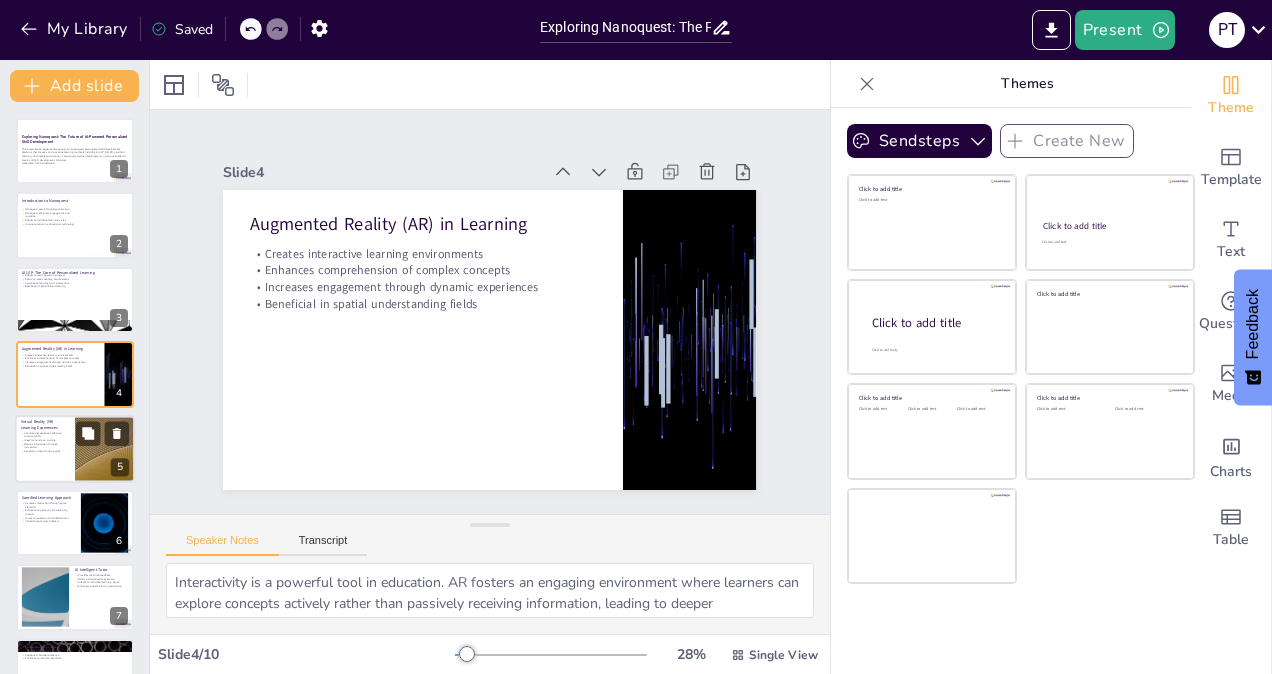 click at bounding box center (75, 449) 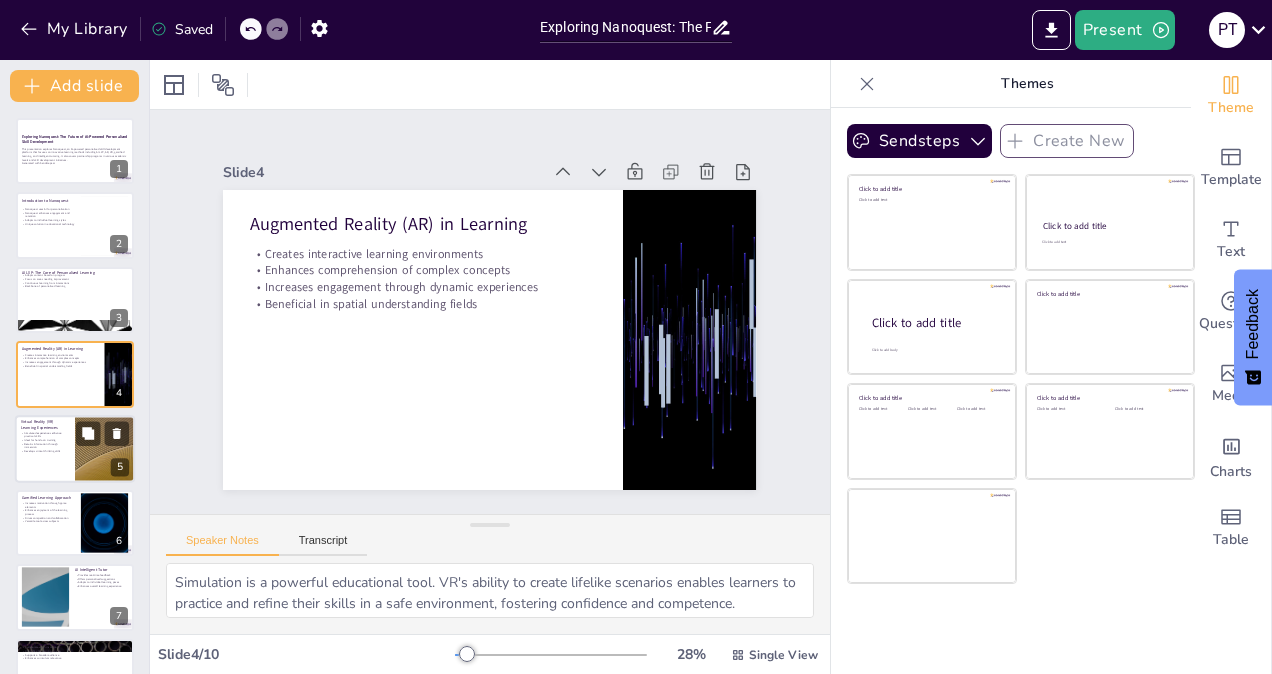 scroll, scrollTop: 60, scrollLeft: 0, axis: vertical 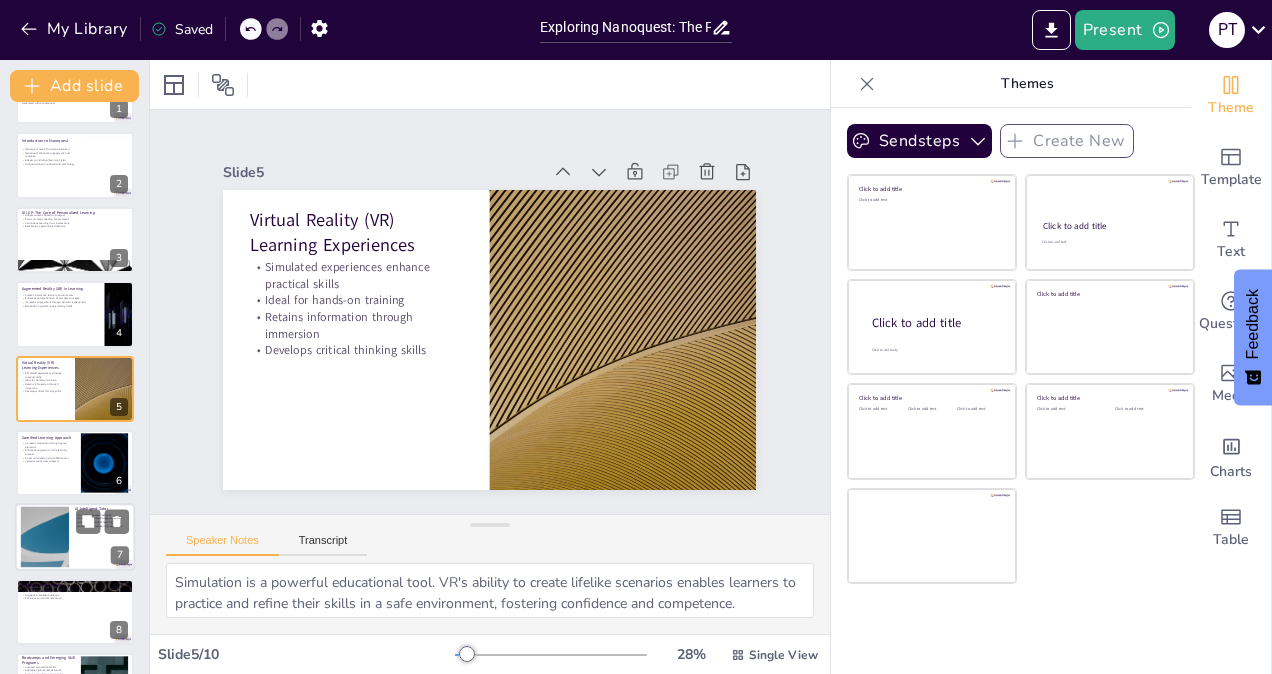 click at bounding box center [45, 537] 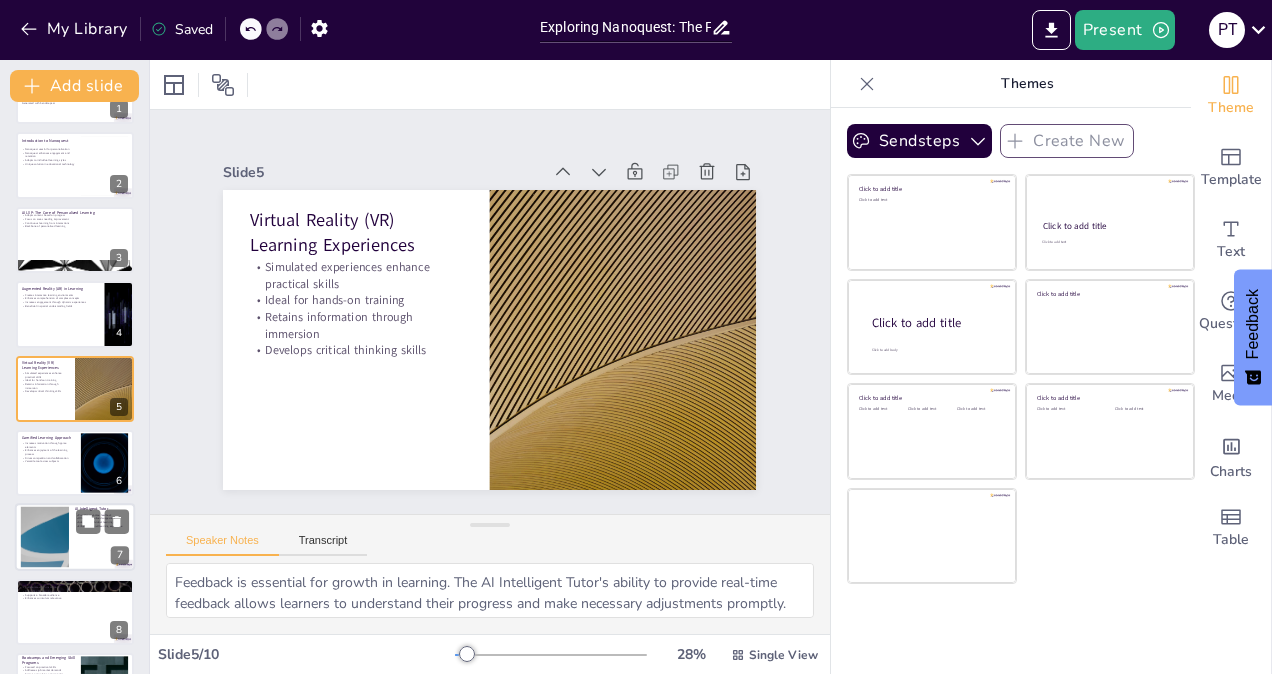 scroll, scrollTop: 196, scrollLeft: 0, axis: vertical 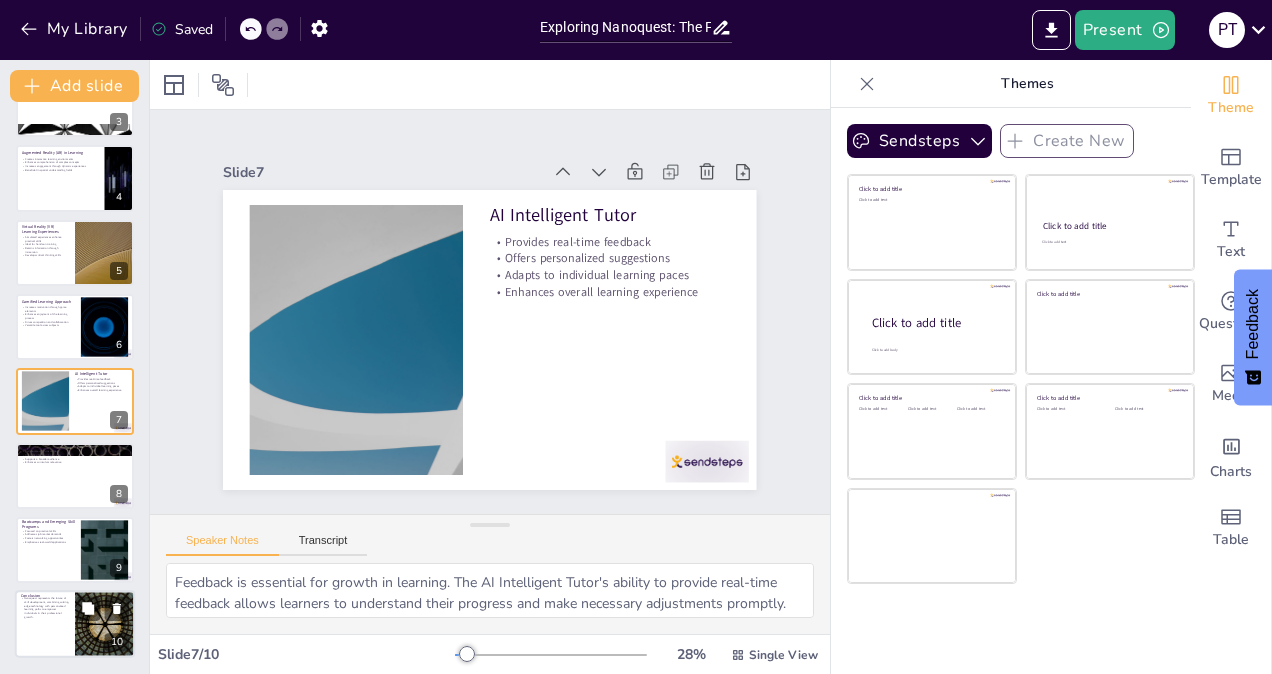 click on "Nanoquest represents the future of skill development, combining cutting-edge technology with personalized learning paths to empower individuals in their professional growth." at bounding box center [45, 608] 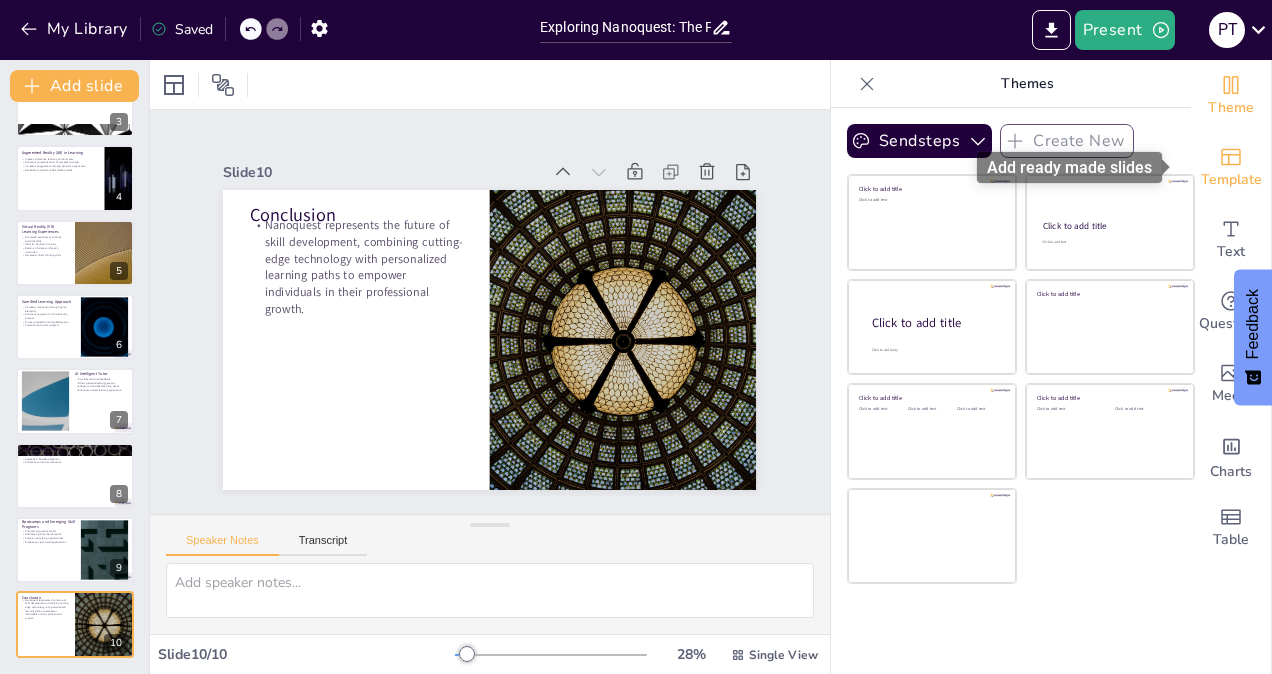 click on "Template" at bounding box center (1231, 180) 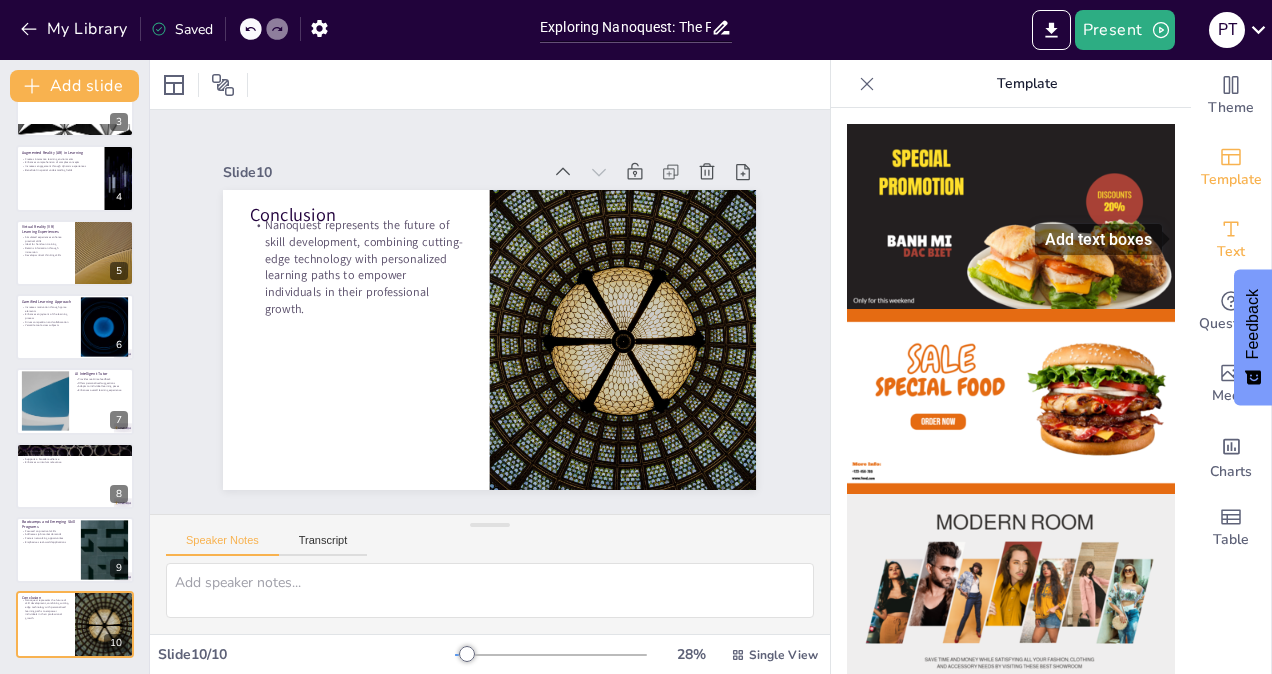 drag, startPoint x: 1173, startPoint y: 182, endPoint x: 1180, endPoint y: 265, distance: 83.294655 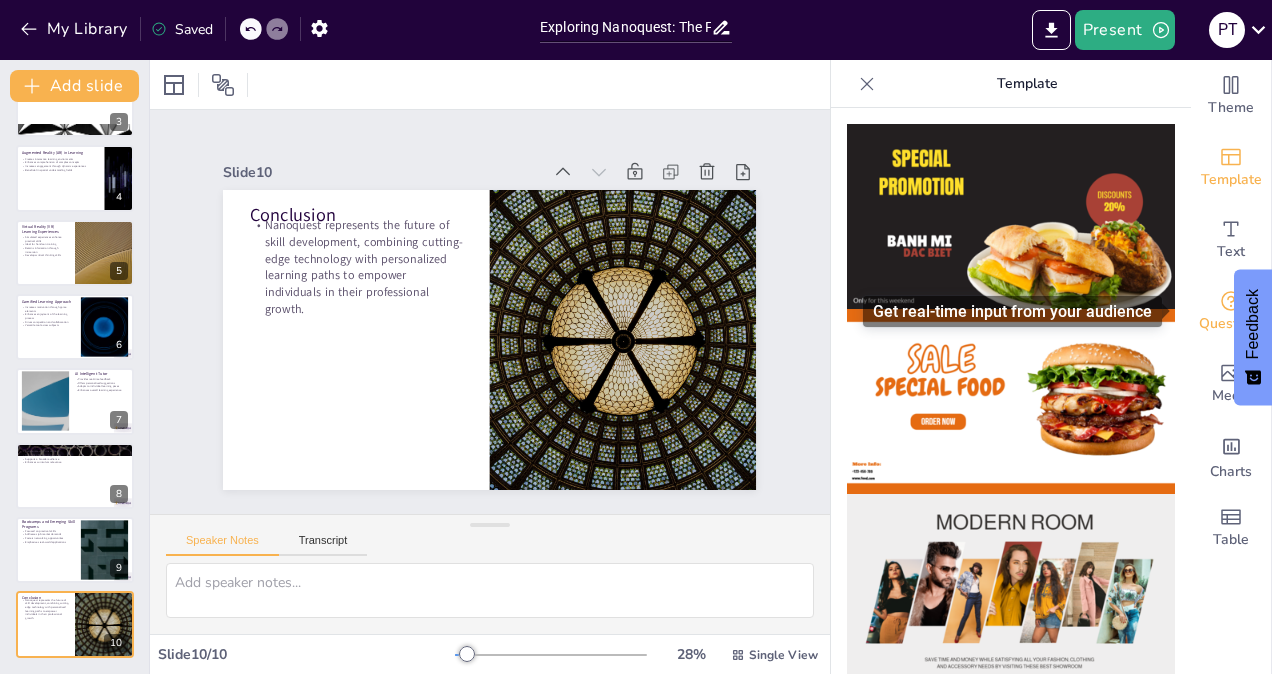 drag, startPoint x: 1170, startPoint y: 225, endPoint x: 1181, endPoint y: 300, distance: 75.802376 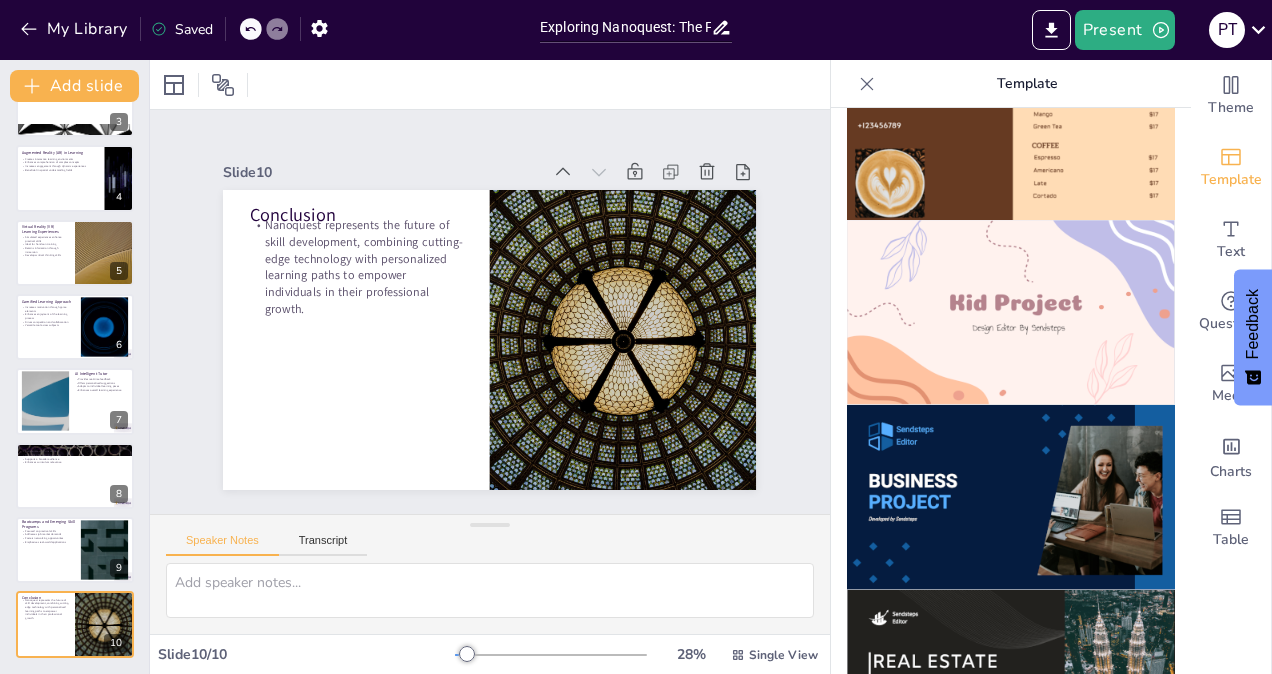 scroll, scrollTop: 1401, scrollLeft: 0, axis: vertical 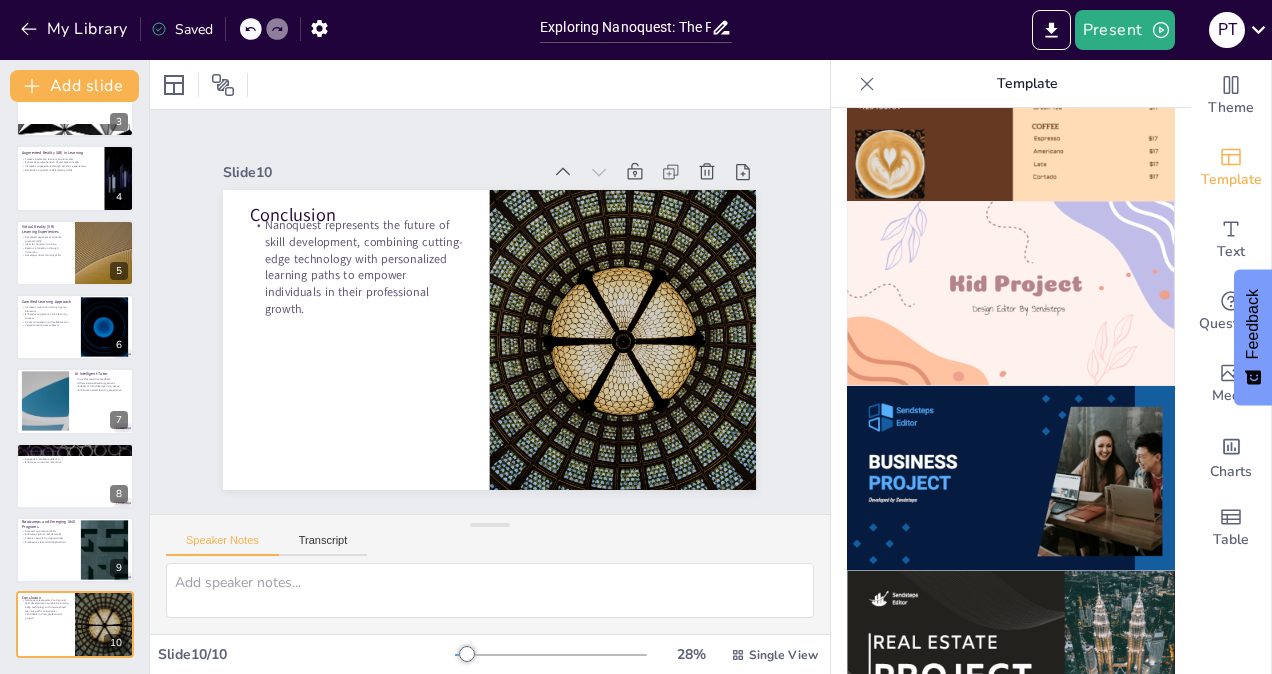 click at bounding box center [1011, 478] 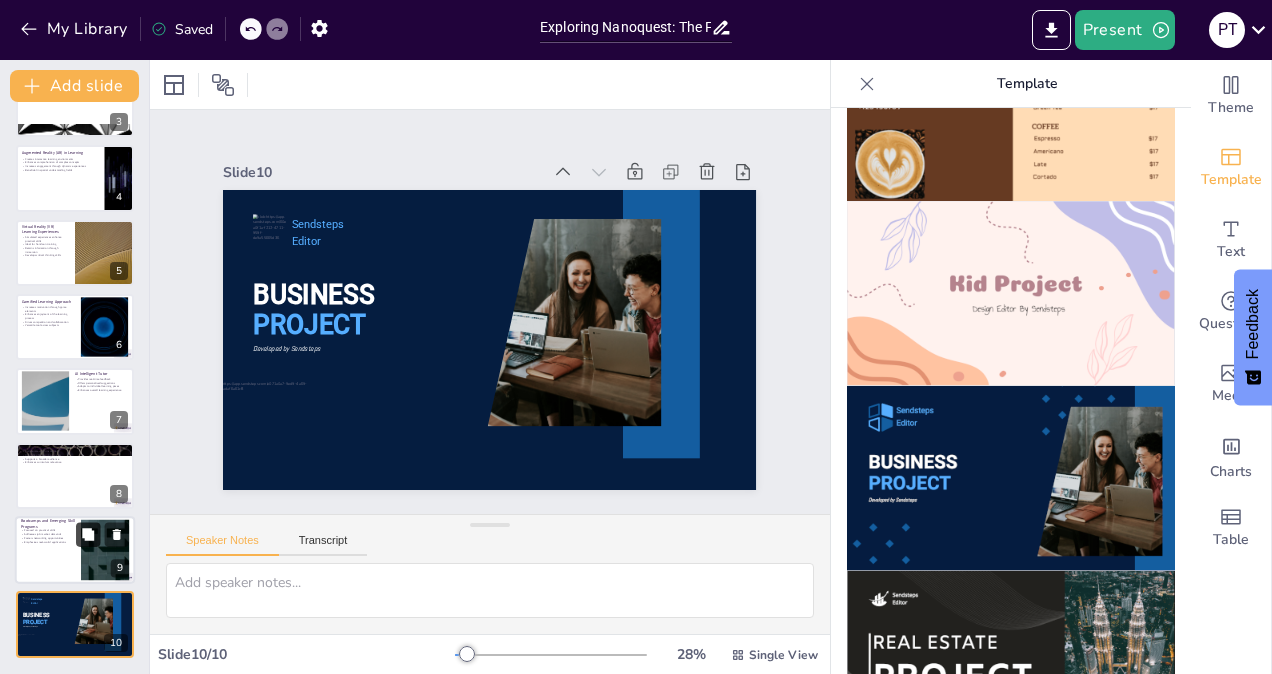 click at bounding box center [88, 534] 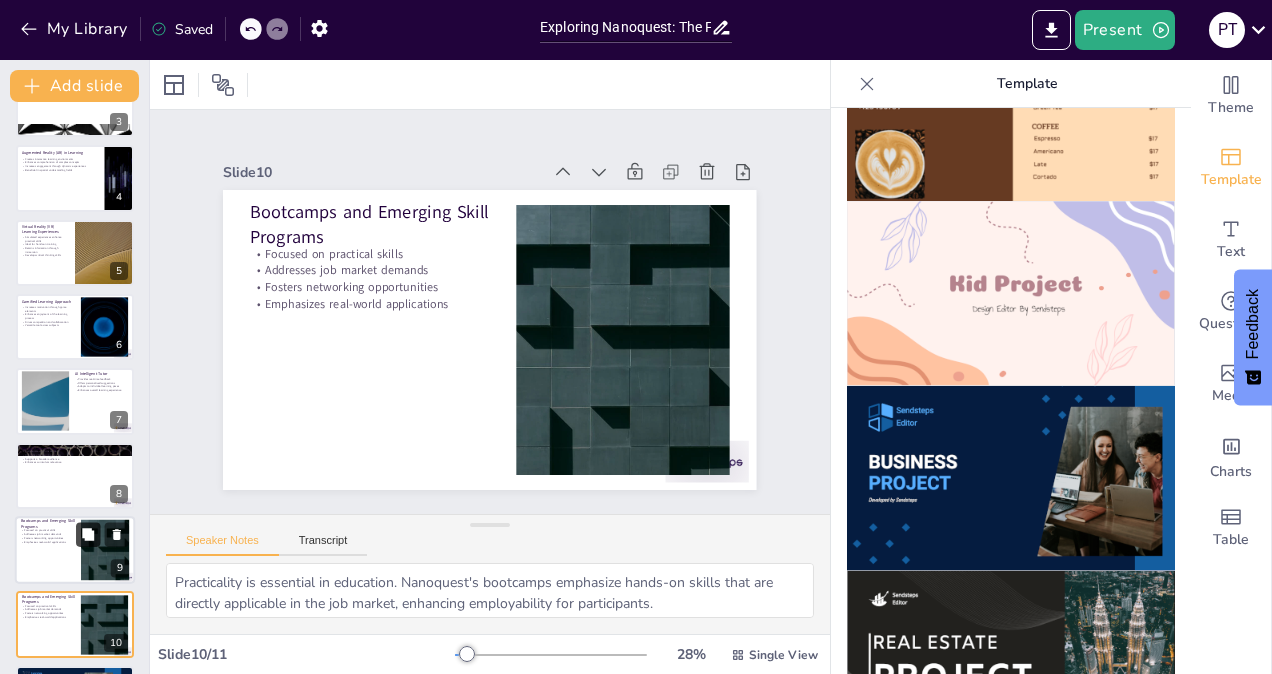 scroll, scrollTop: 270, scrollLeft: 0, axis: vertical 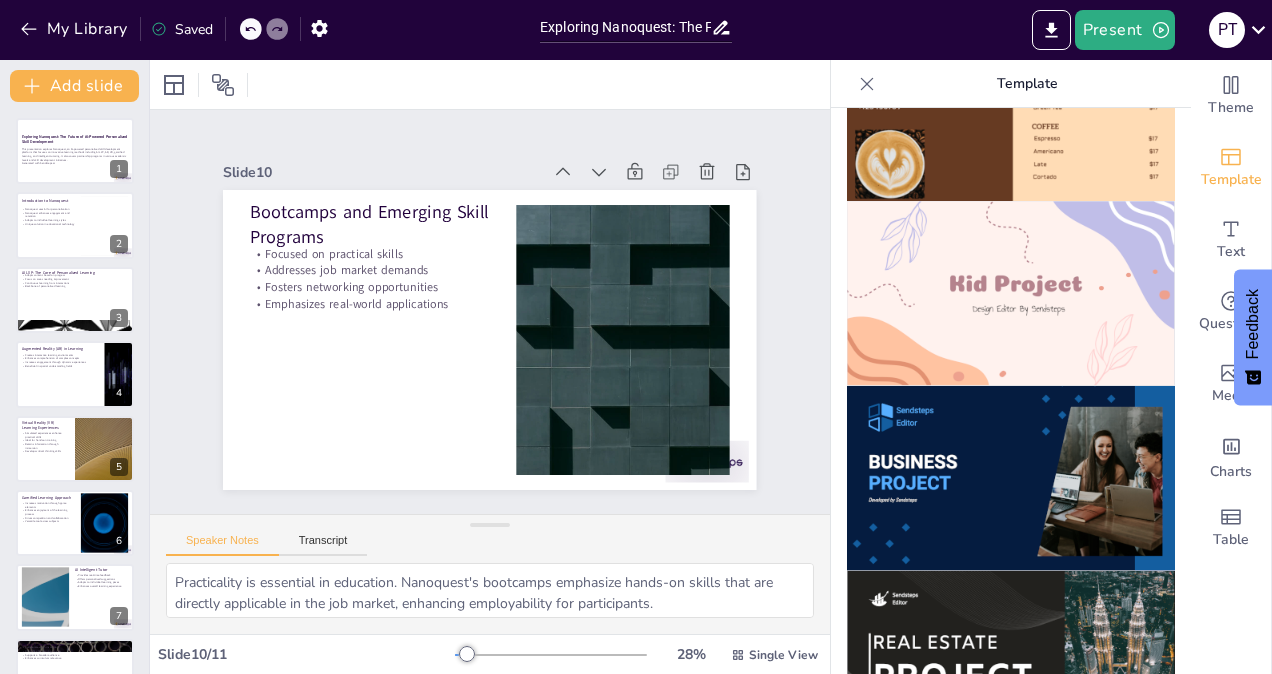 type 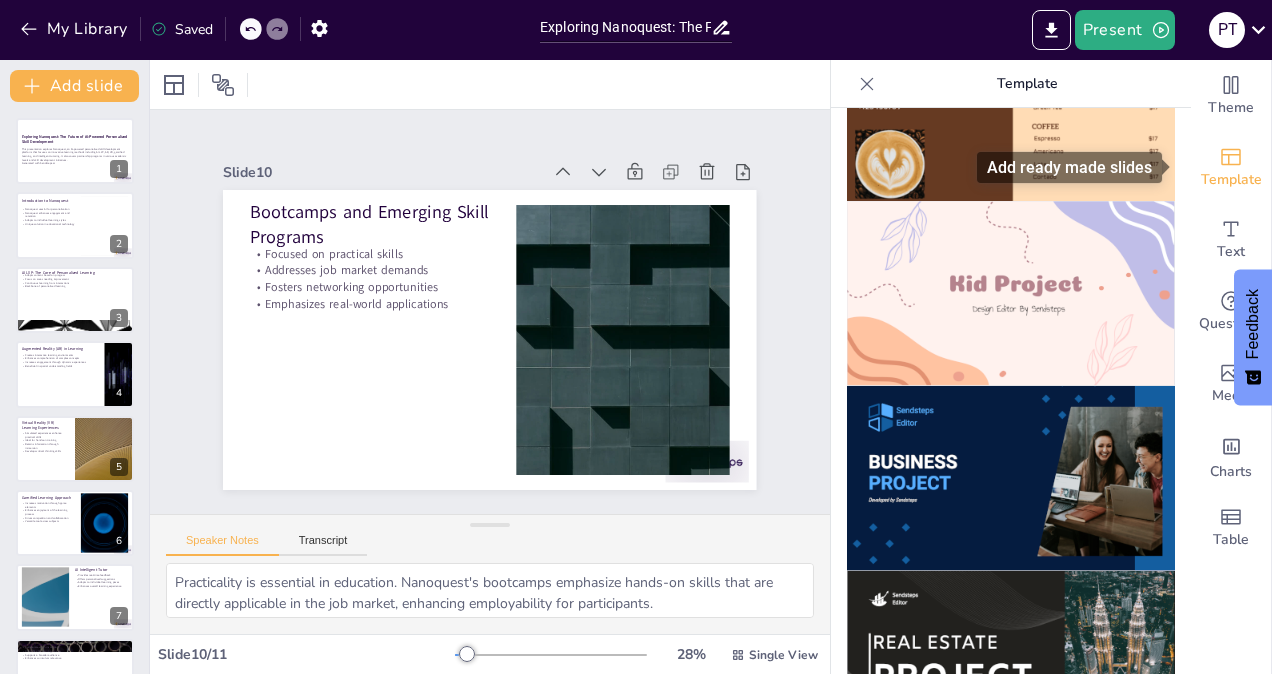 click on "Template" at bounding box center [1231, 180] 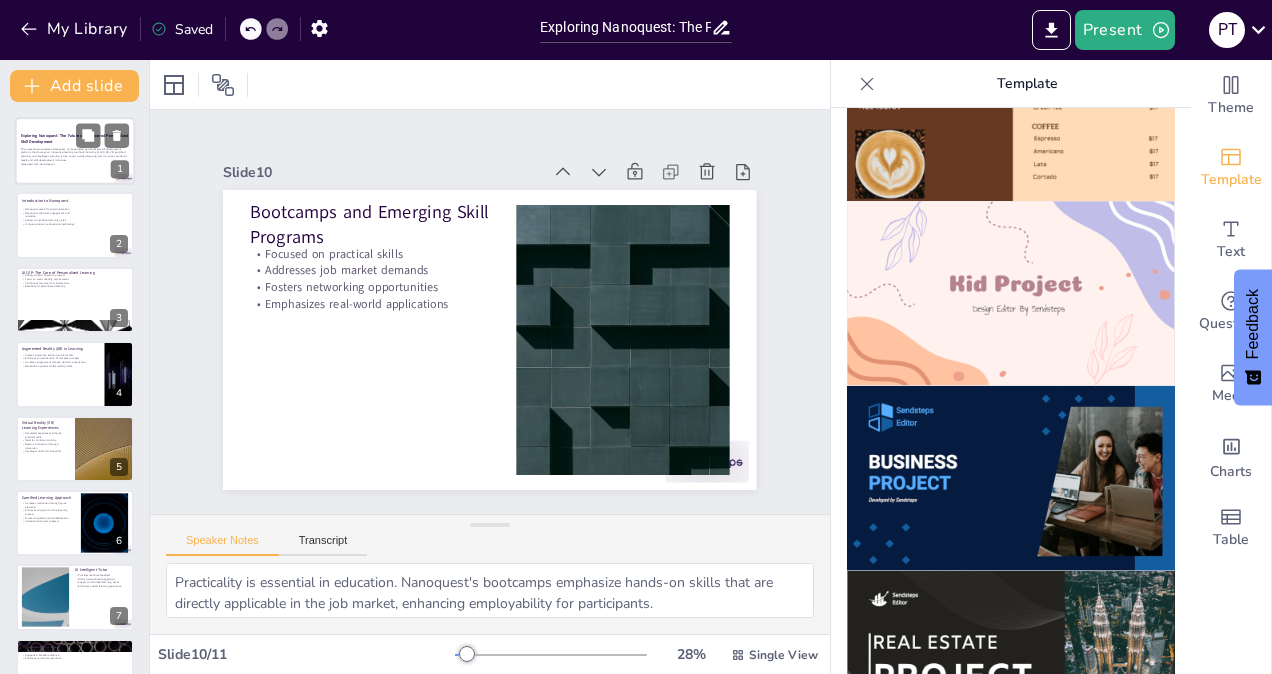 click at bounding box center (75, 151) 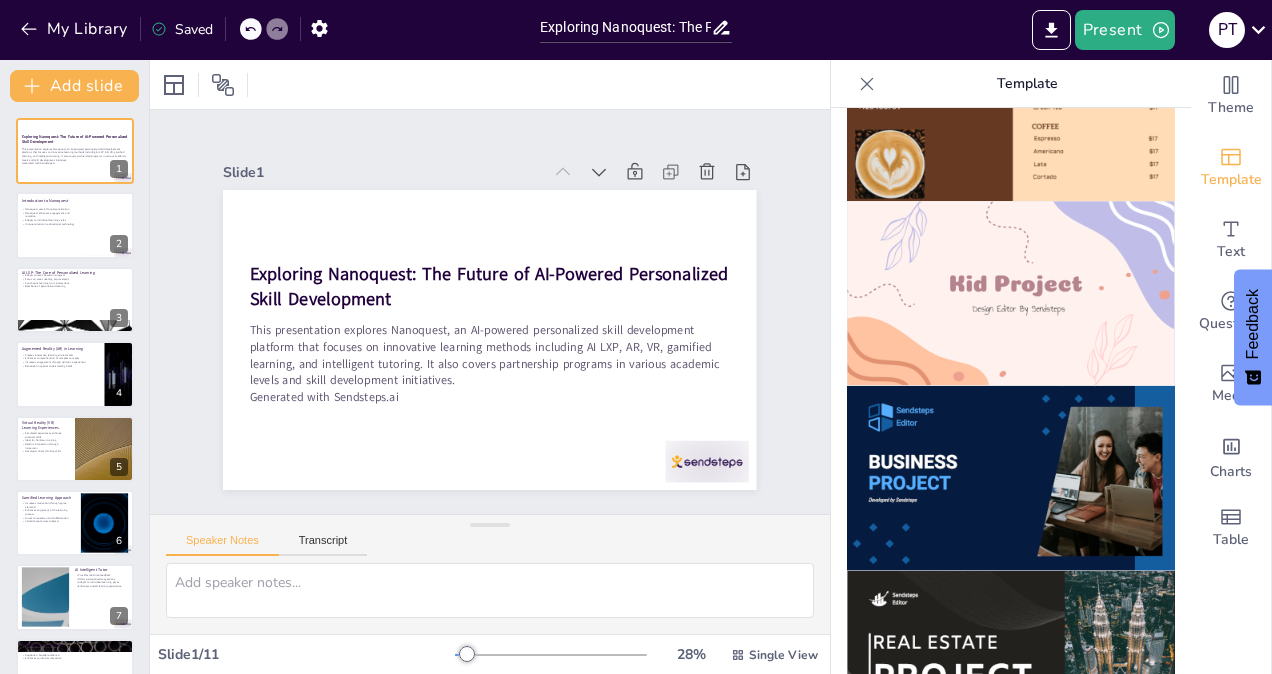 click at bounding box center [1011, 391] 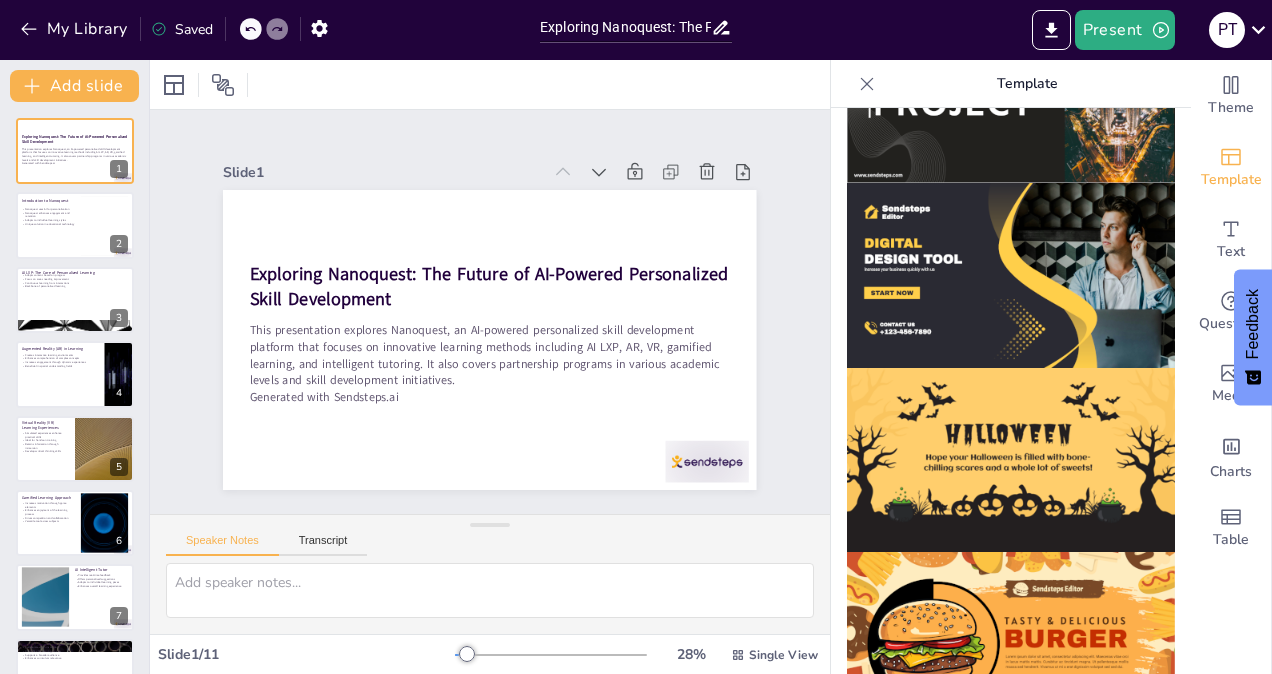 scroll, scrollTop: 1401, scrollLeft: 0, axis: vertical 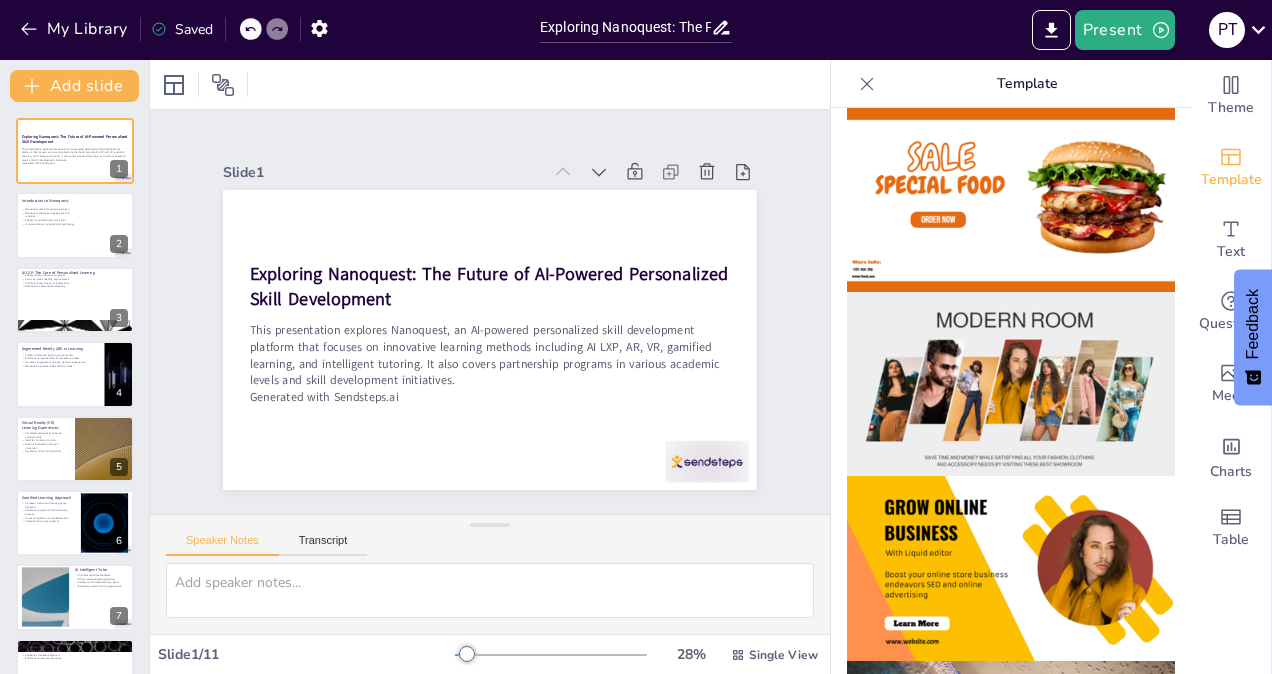 click at bounding box center (1011, 384) 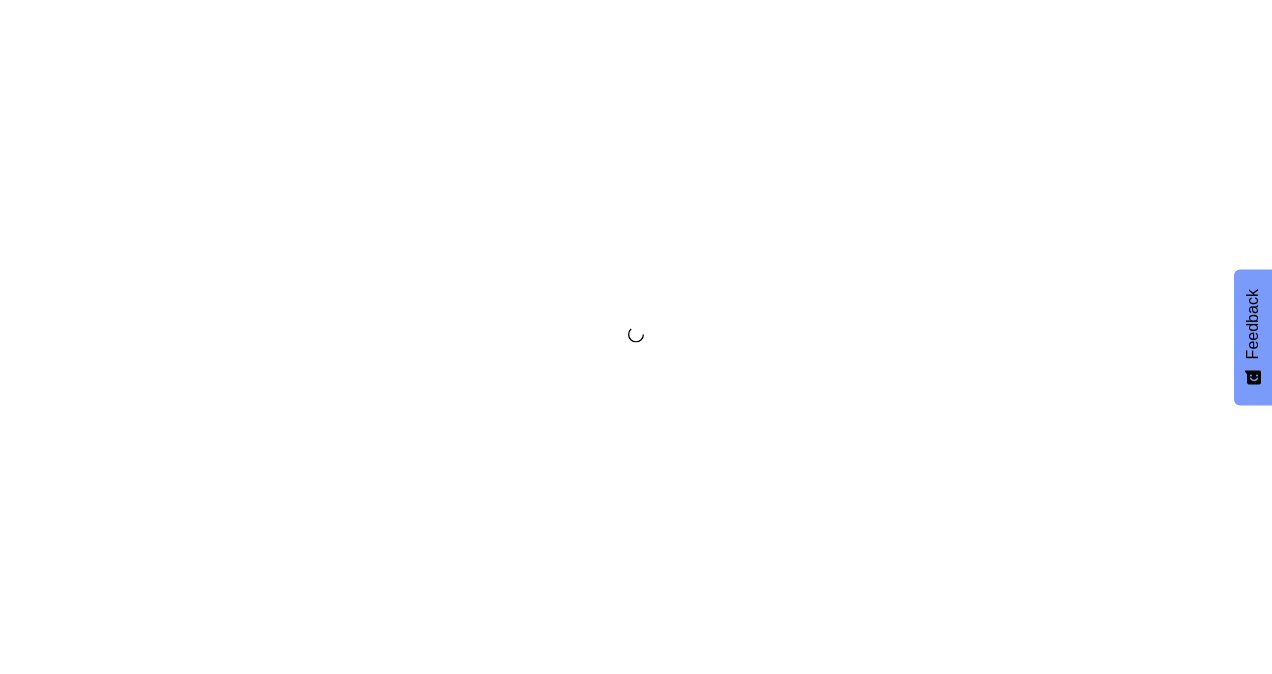 scroll, scrollTop: 0, scrollLeft: 0, axis: both 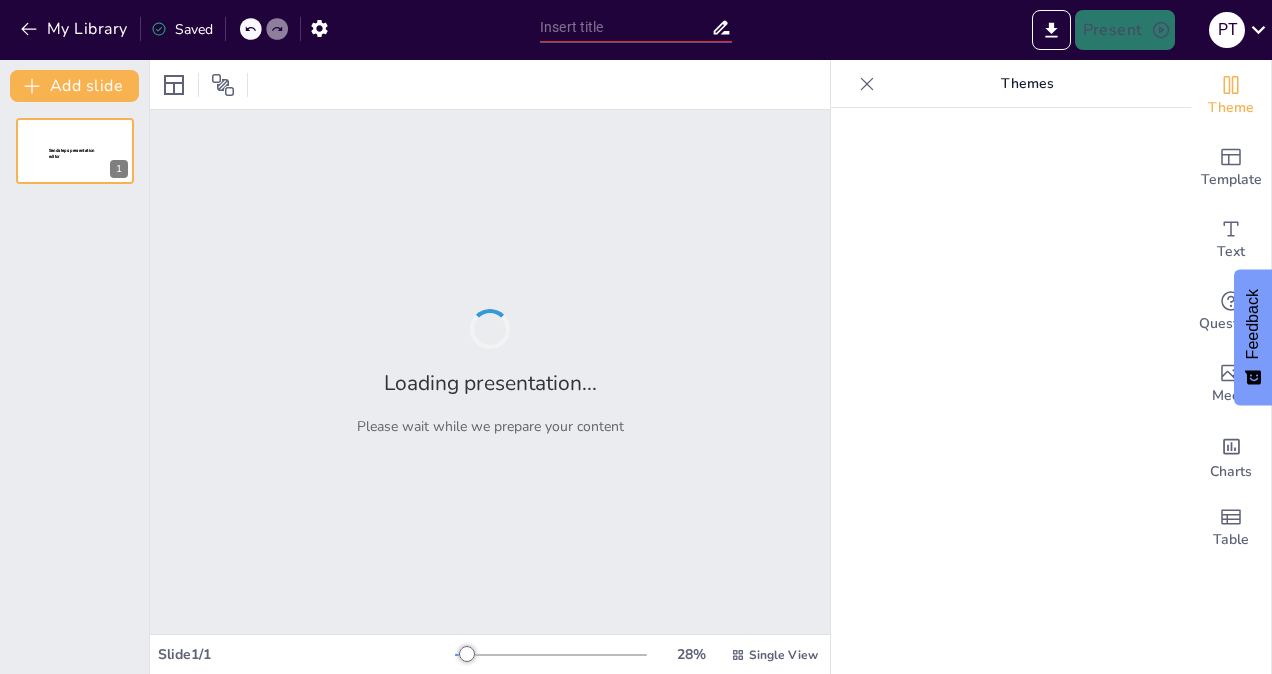 type on "Exploring Nanoquest: The Future of AI-Powered Personalized Skill Development" 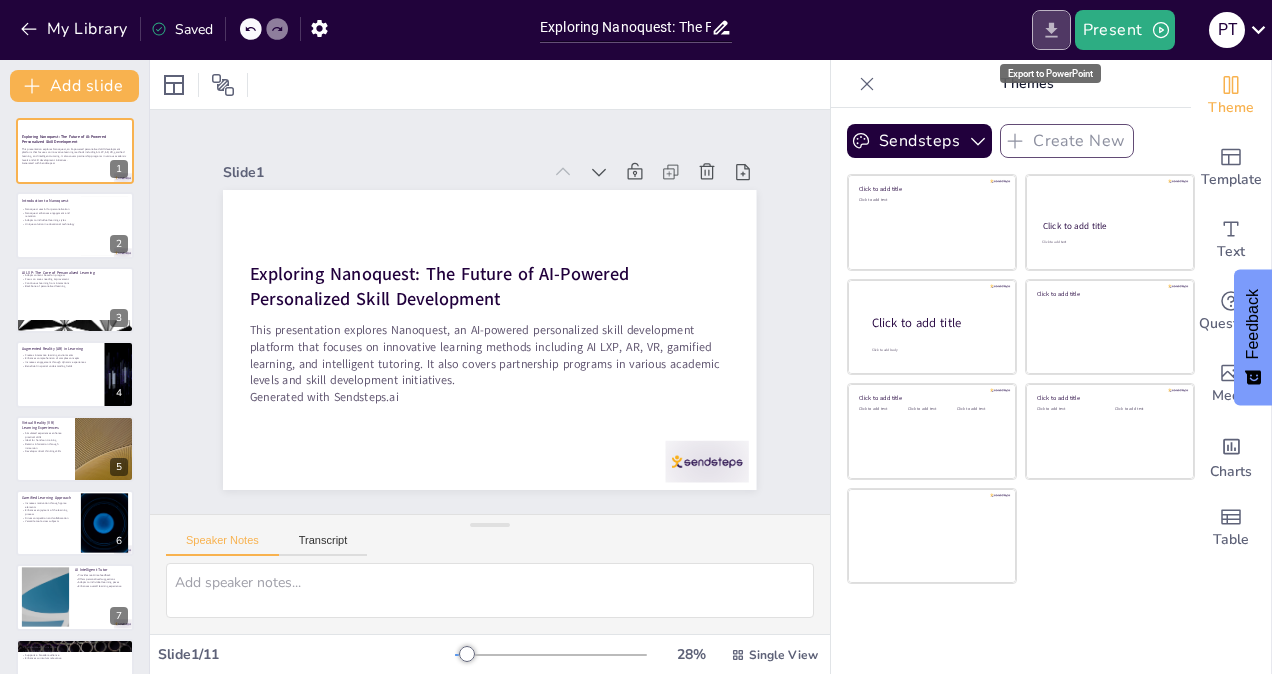 click 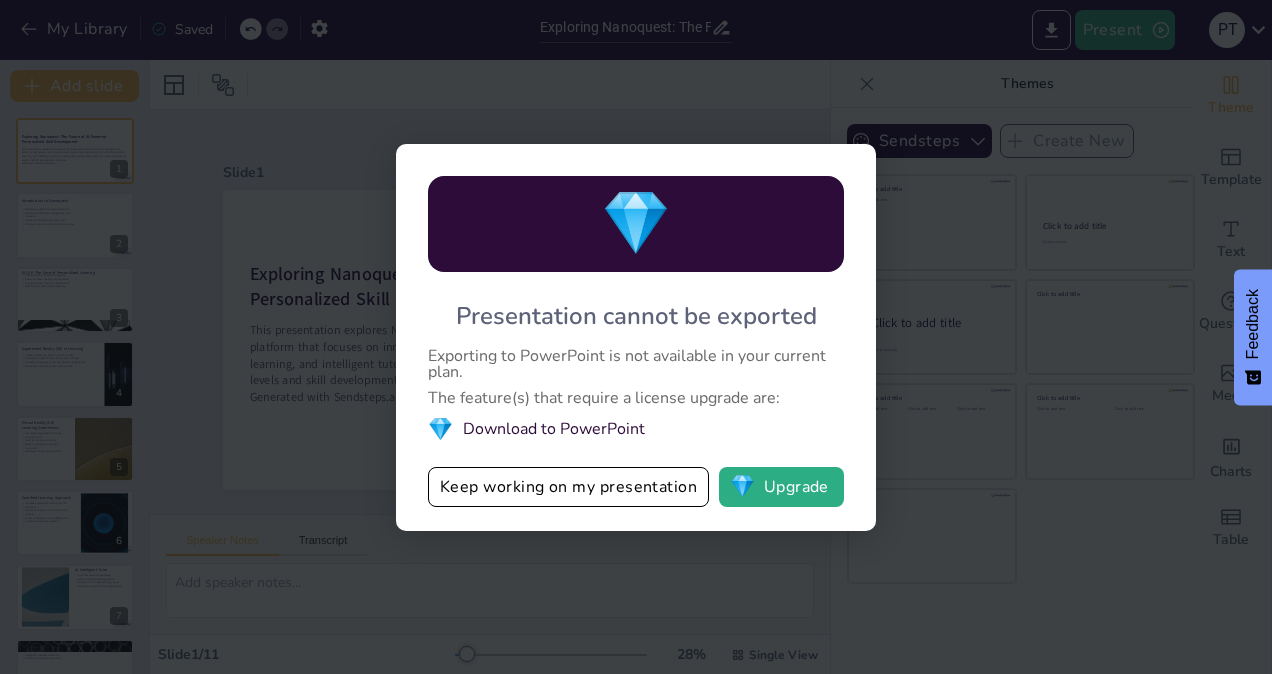 click on "💎 Presentation cannot be exported Exporting to PowerPoint is not available in your current plan. The feature(s) that require a license upgrade are: 💎 Download to PowerPoint Keep working on my presentation 💎 Upgrade" at bounding box center [636, 337] 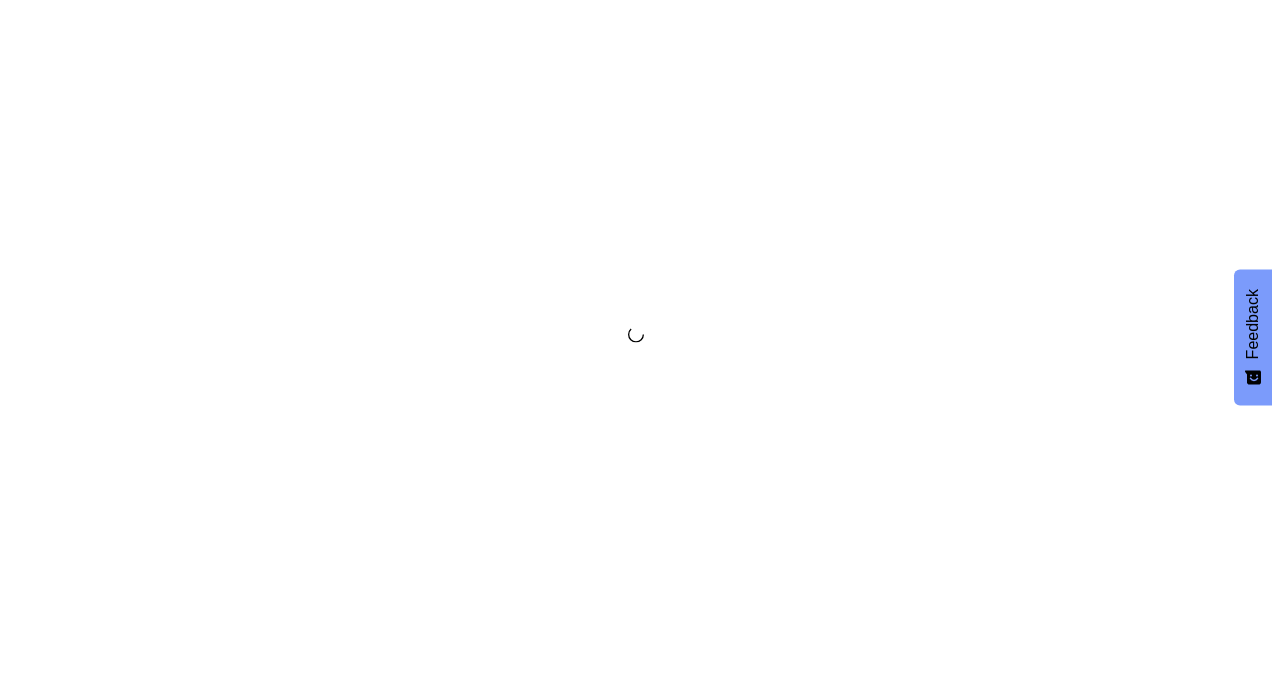 scroll, scrollTop: 0, scrollLeft: 0, axis: both 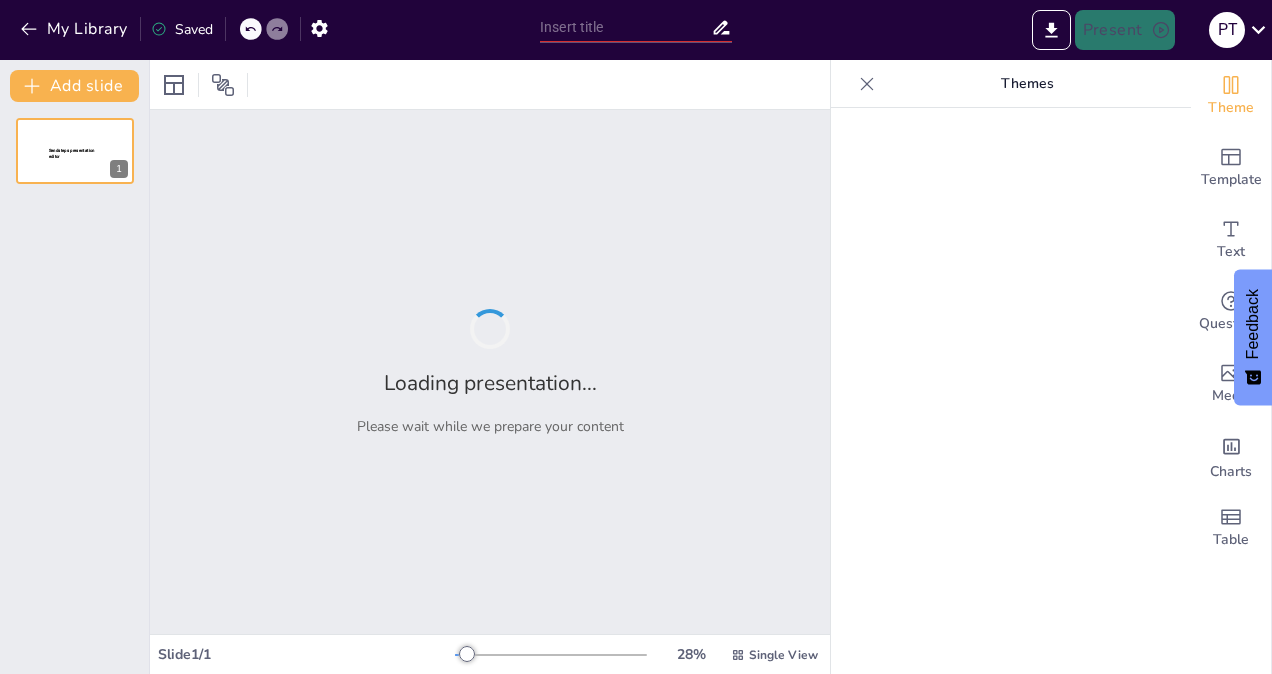 type on "Exploring Nanoquest: The Future of AI-Powered Personalized Skill Development" 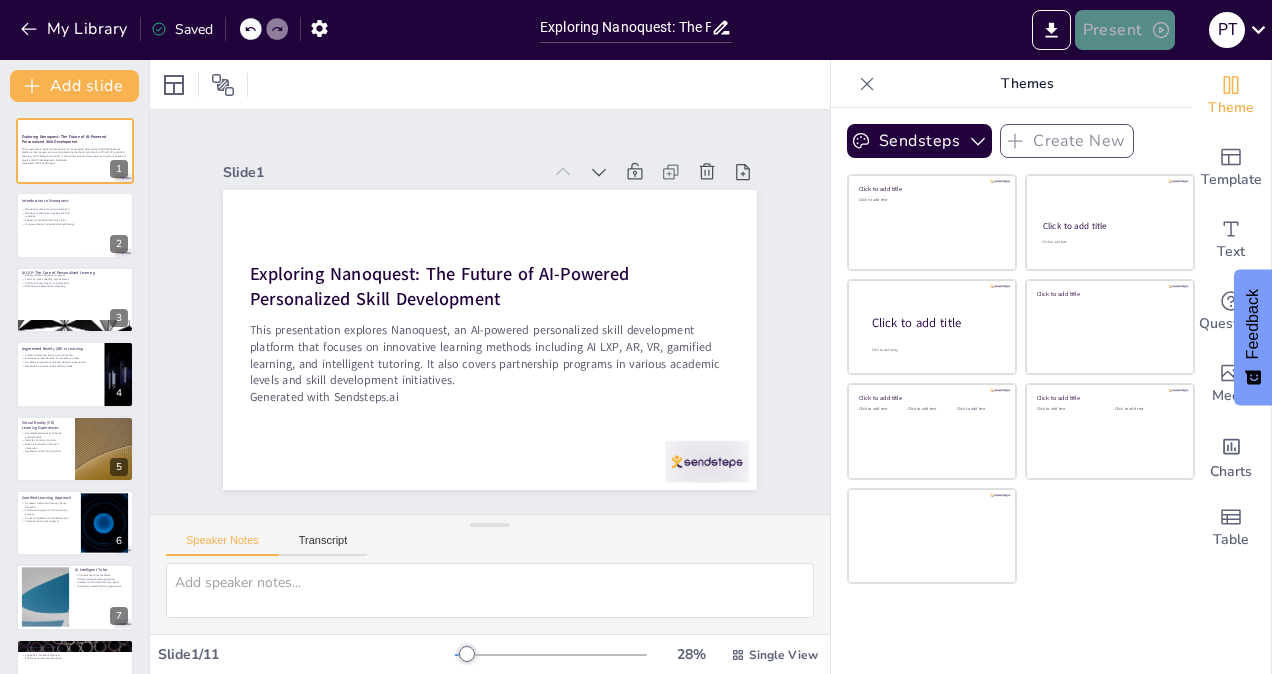 click on "Present" at bounding box center (1125, 30) 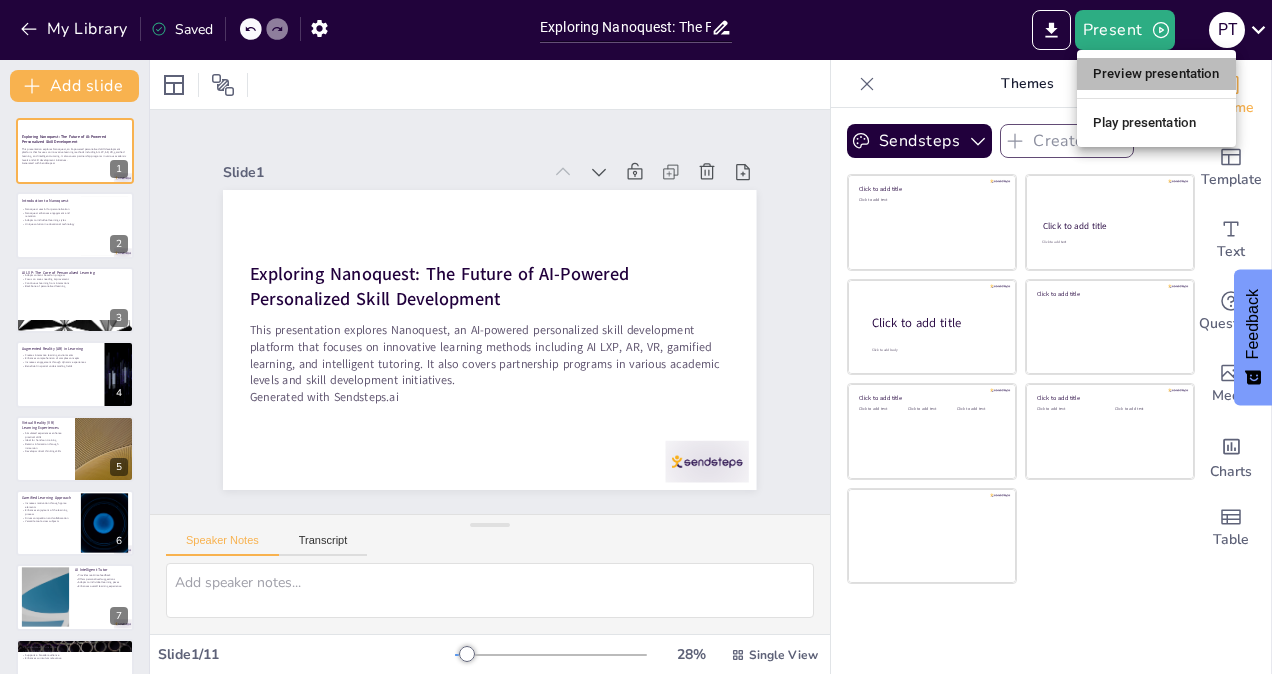 click on "Preview presentation" at bounding box center (1156, 74) 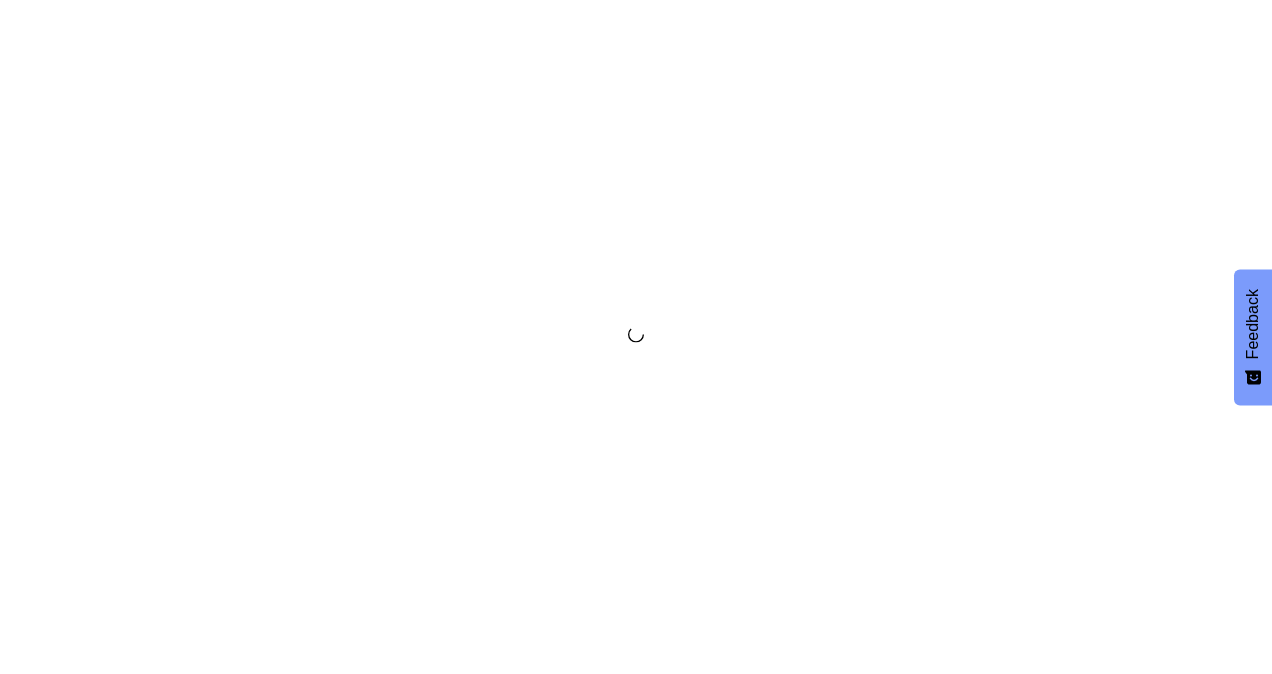 scroll, scrollTop: 0, scrollLeft: 0, axis: both 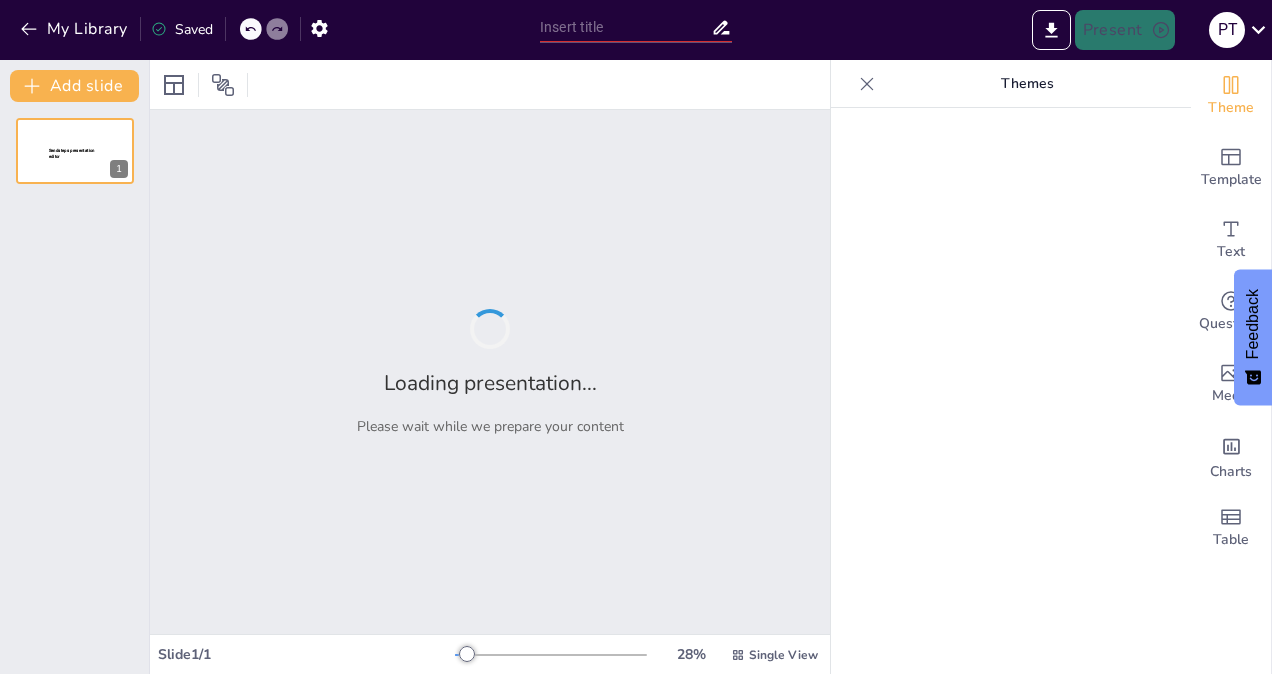 type on "Exploring Nanoquest: The Future of AI-Powered Personalized Skill Development" 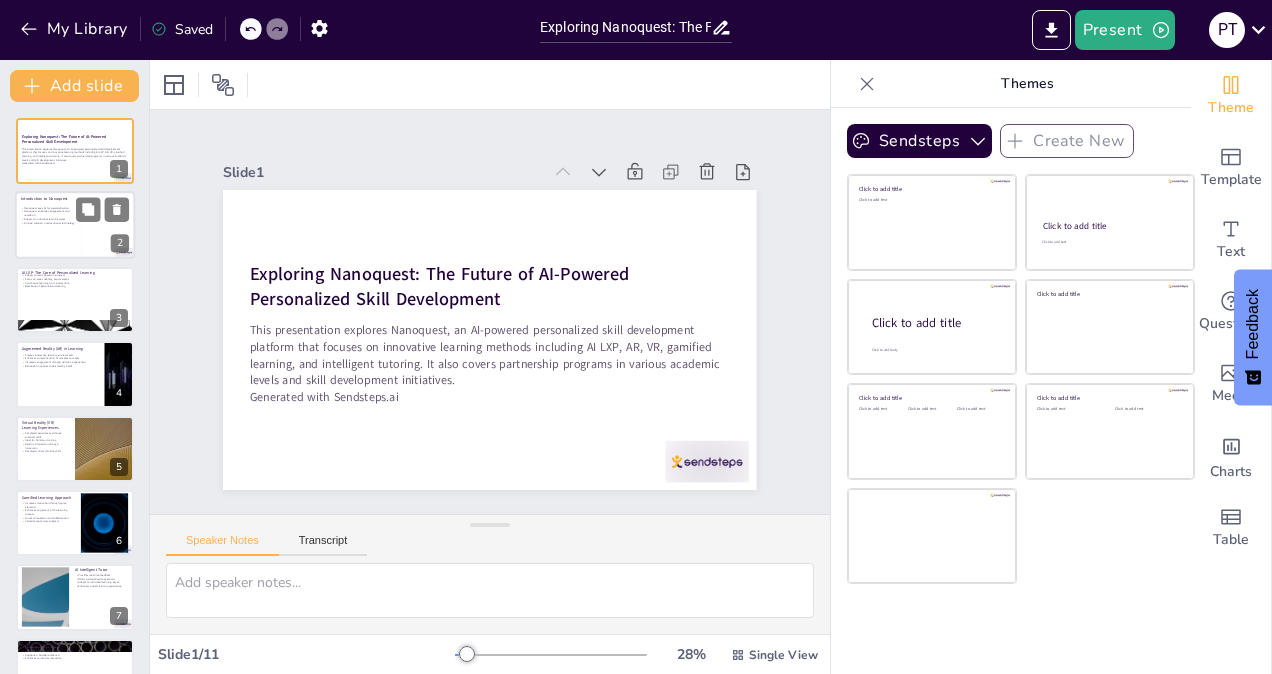 click at bounding box center [75, 226] 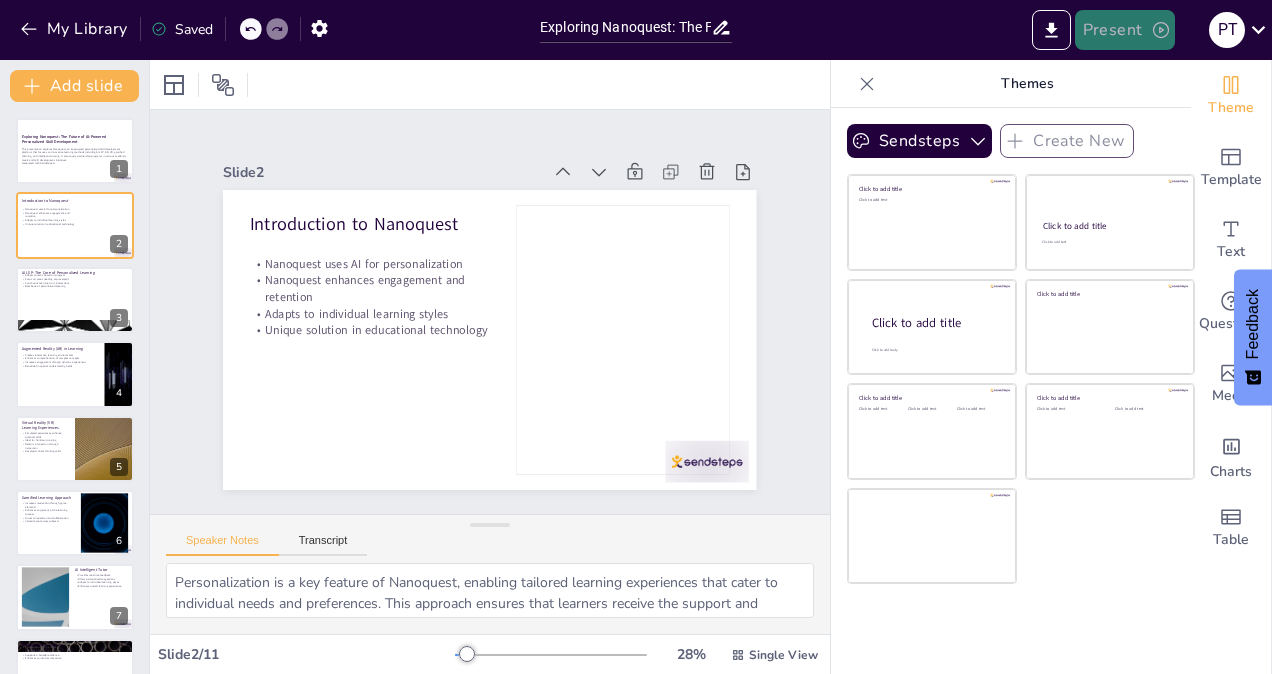 click on "Present" at bounding box center [1125, 30] 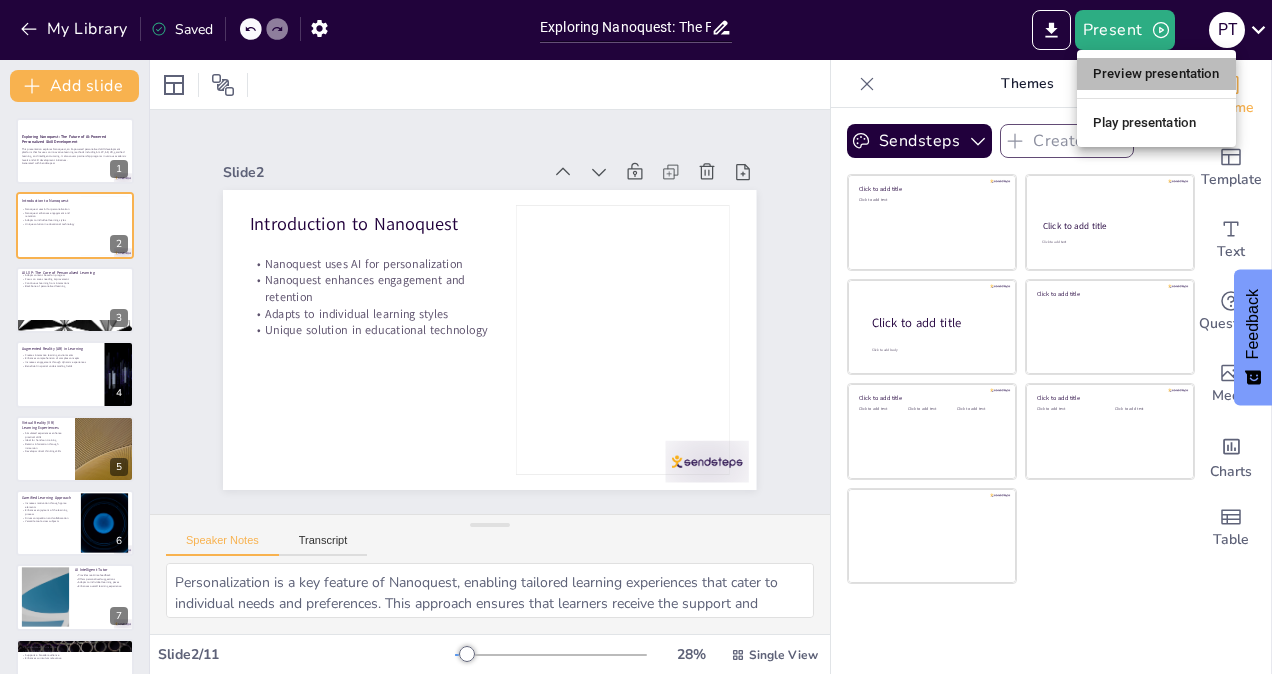 click on "Preview presentation" at bounding box center (1156, 74) 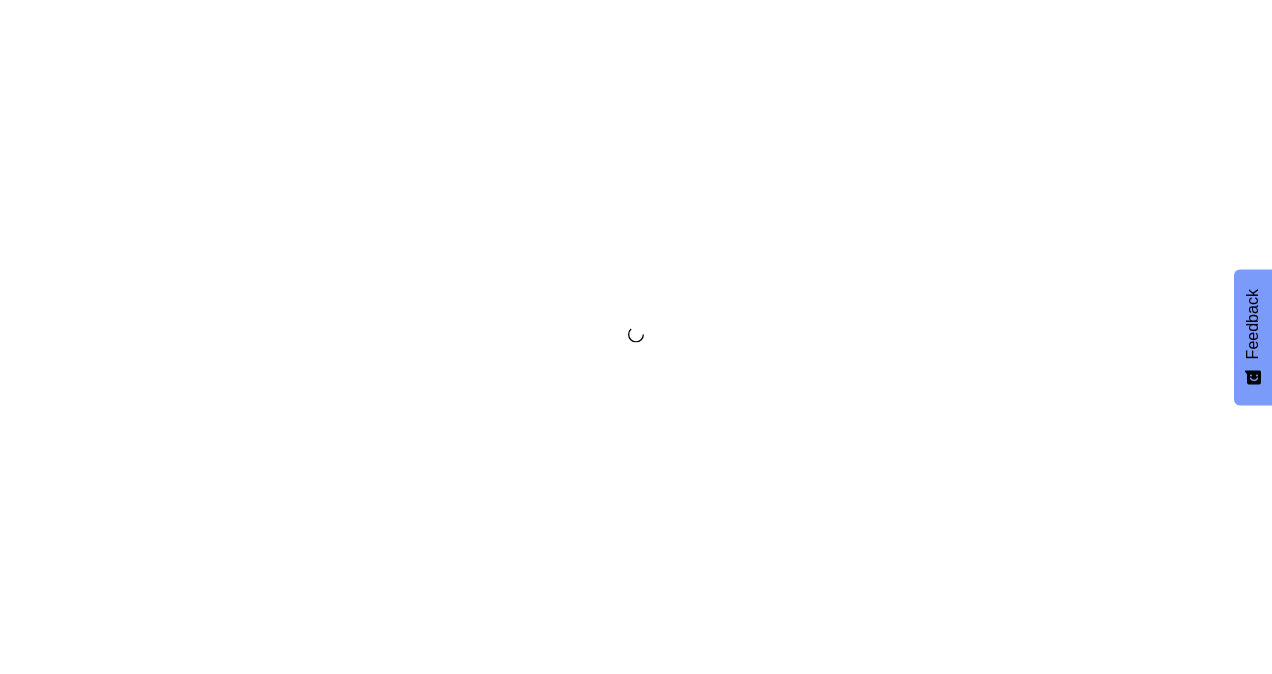 scroll, scrollTop: 0, scrollLeft: 0, axis: both 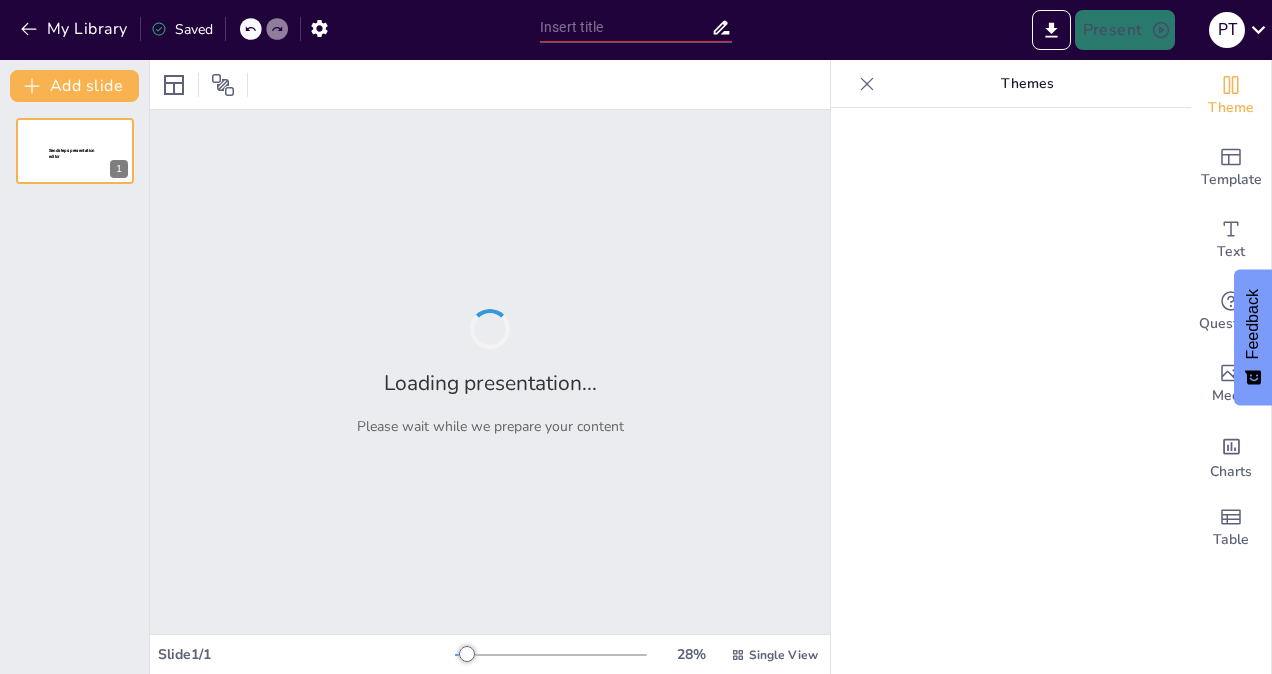 type on "Exploring Nanoquest: The Future of AI-Powered Personalized Skill Development" 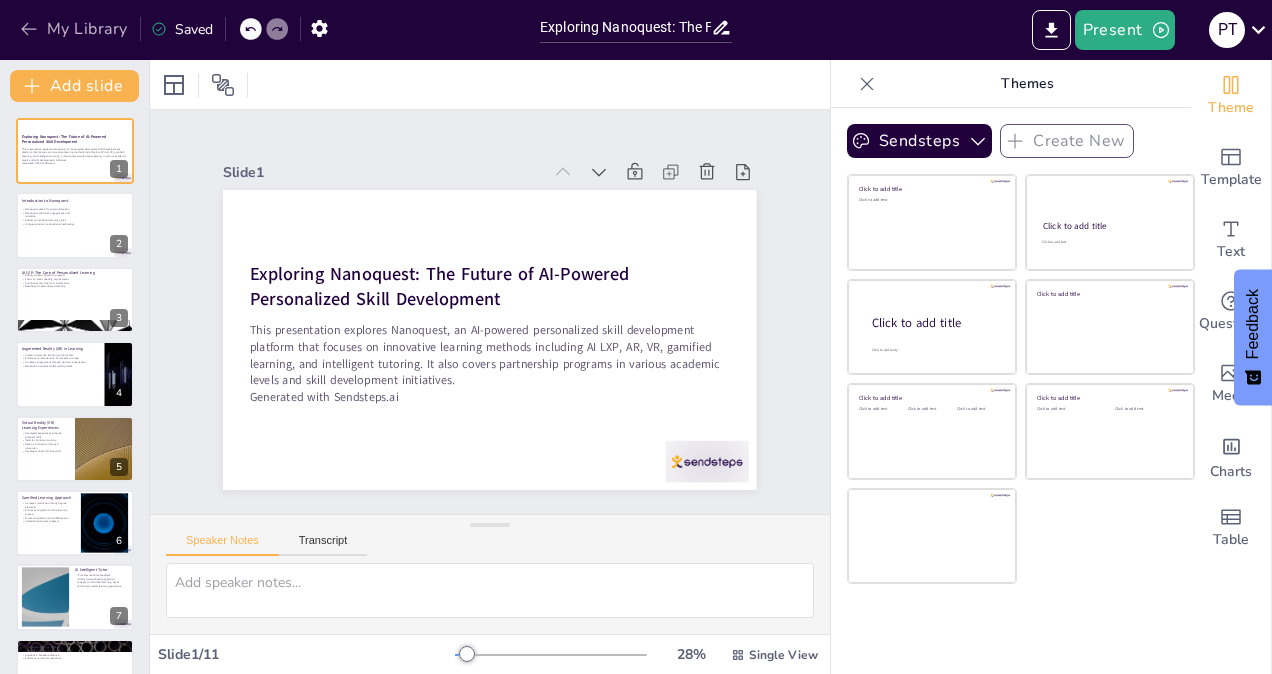 click on "My Library" at bounding box center [75, 29] 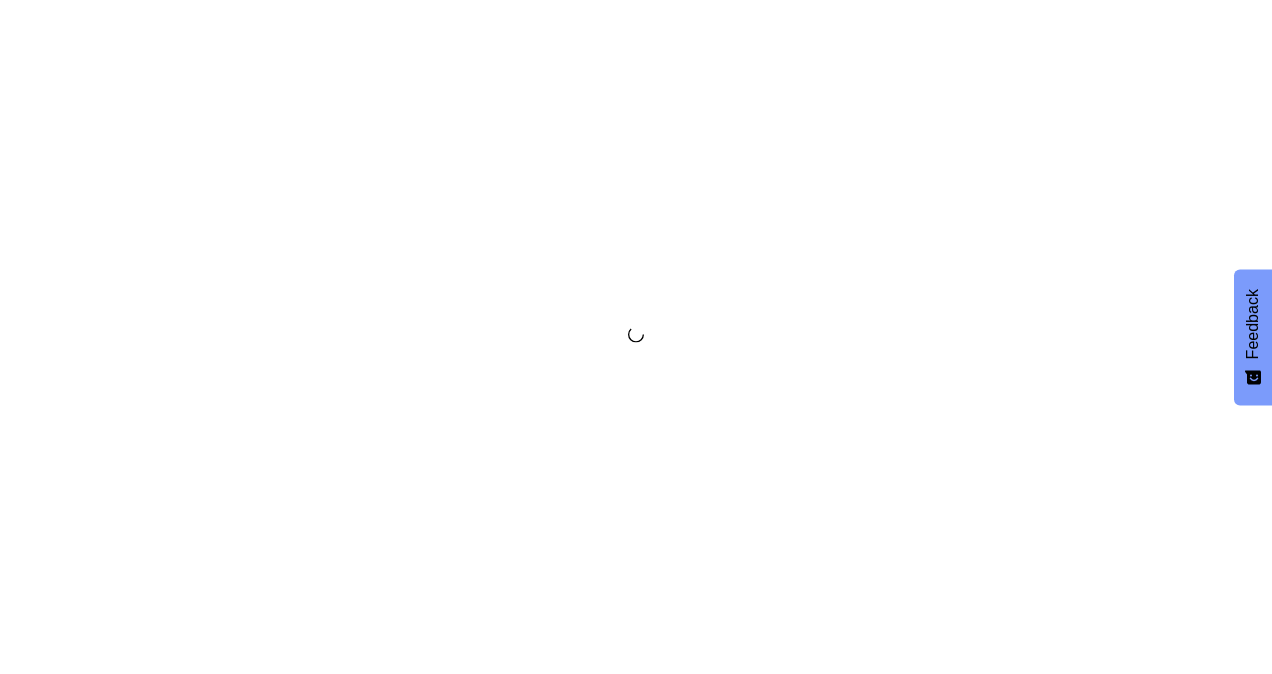 scroll, scrollTop: 0, scrollLeft: 0, axis: both 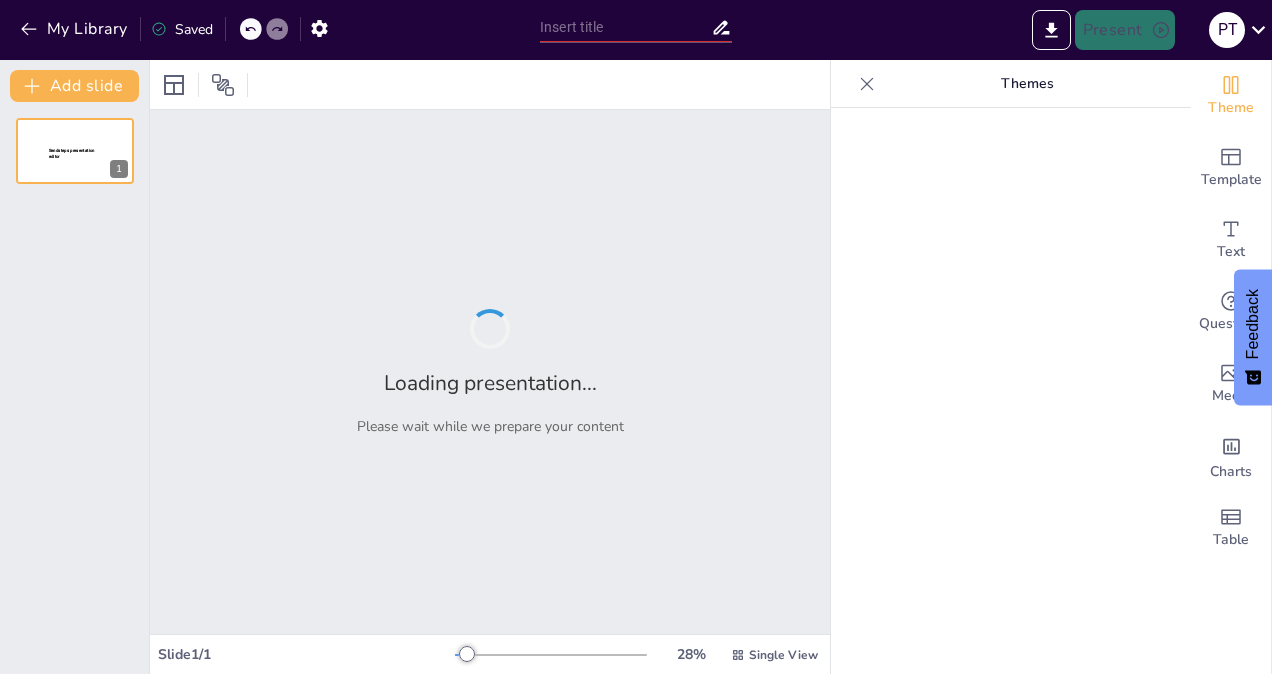 type on "Exploring Nanoquest: The Future of AI-Powered Personalized Skill Development" 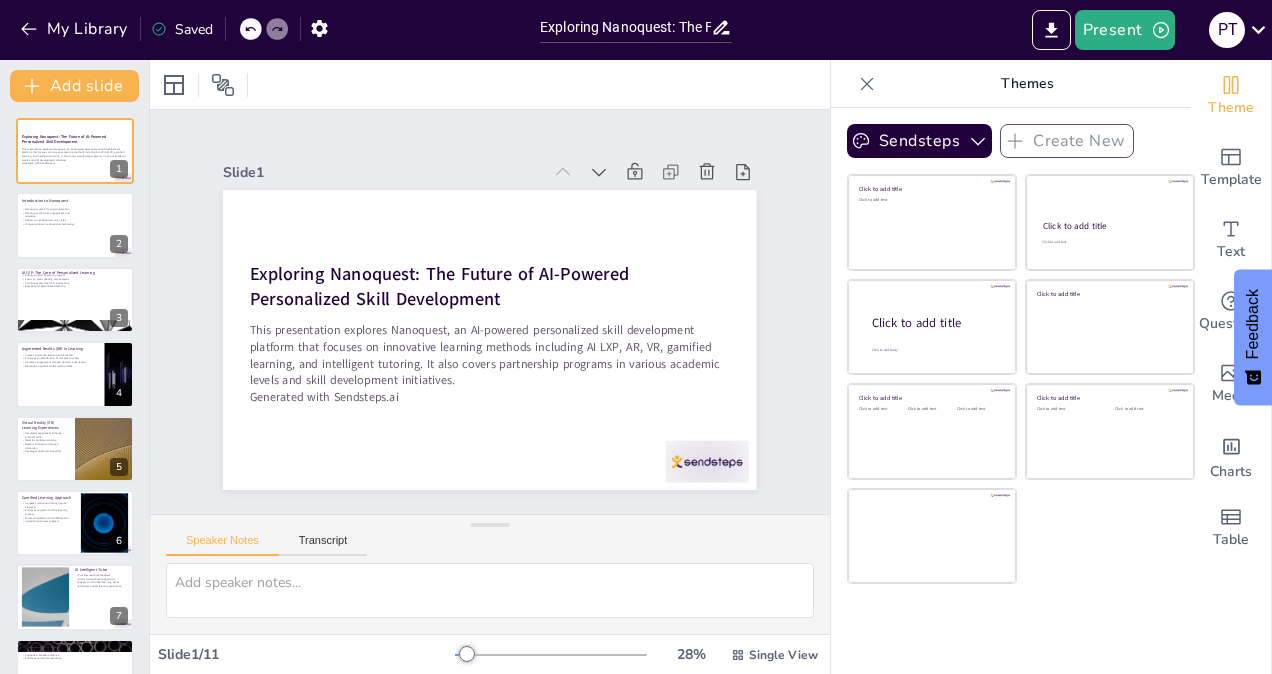 click at bounding box center (490, 84) 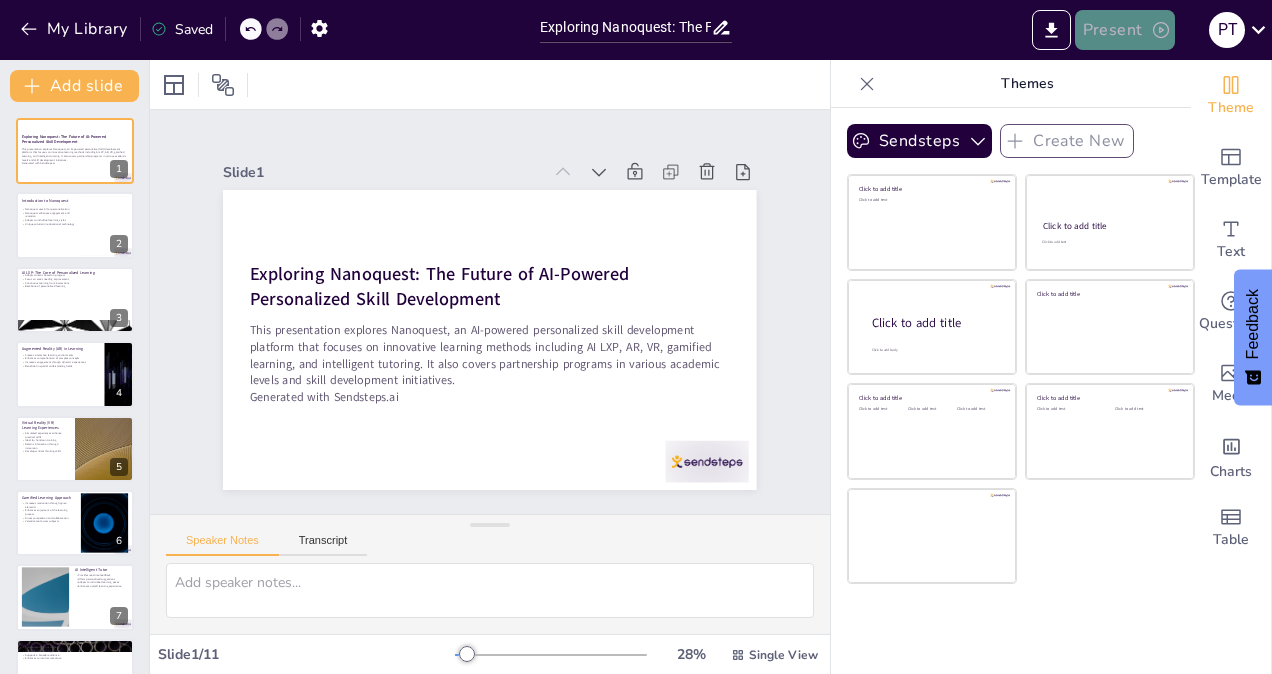 click on "Present" at bounding box center (1125, 30) 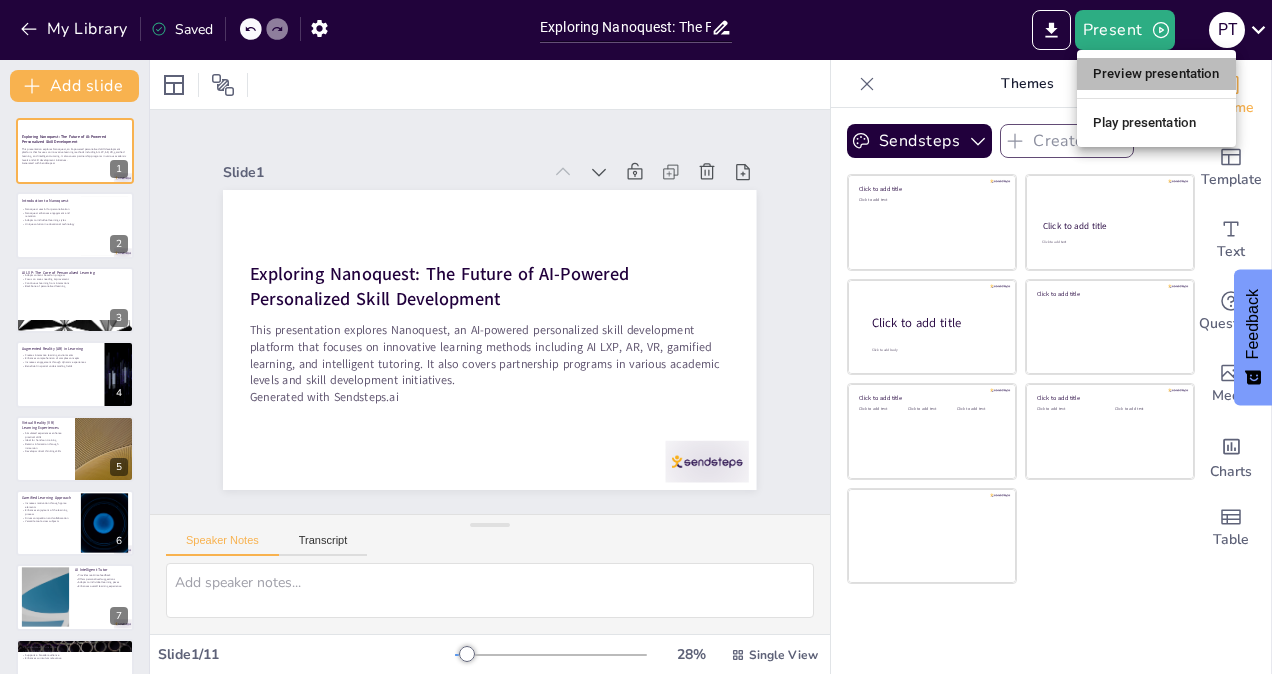 click on "Preview presentation" at bounding box center (1156, 74) 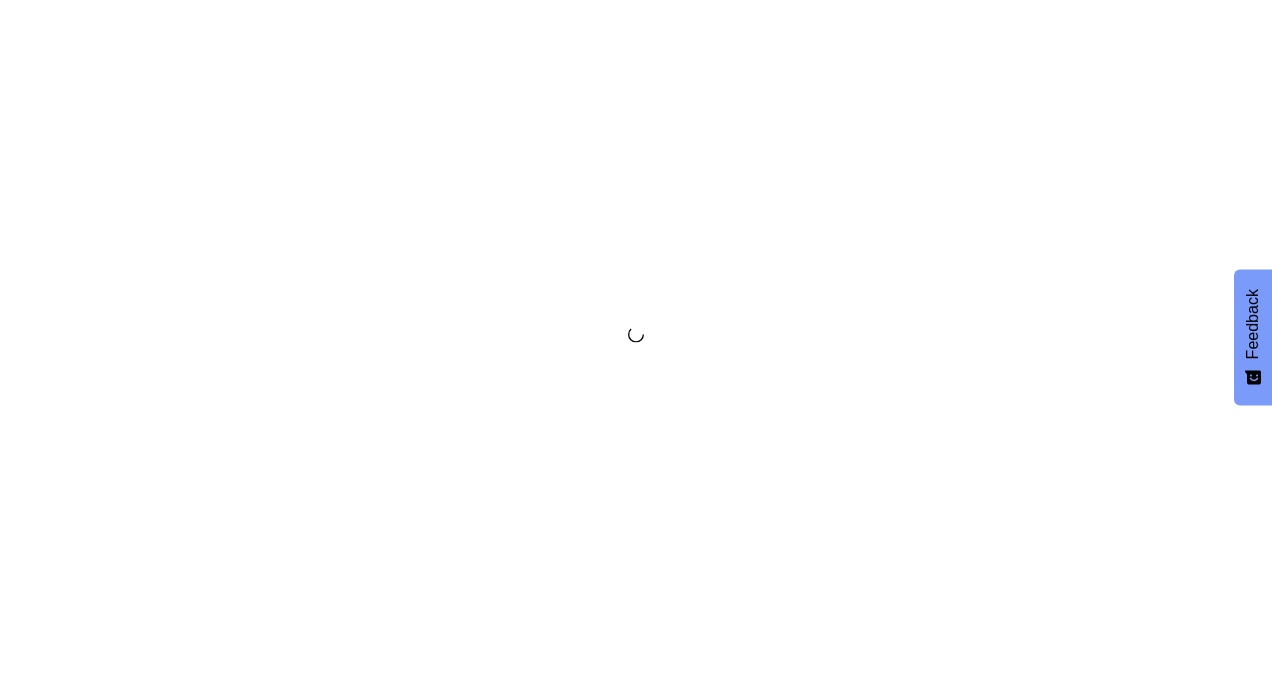 scroll, scrollTop: 0, scrollLeft: 0, axis: both 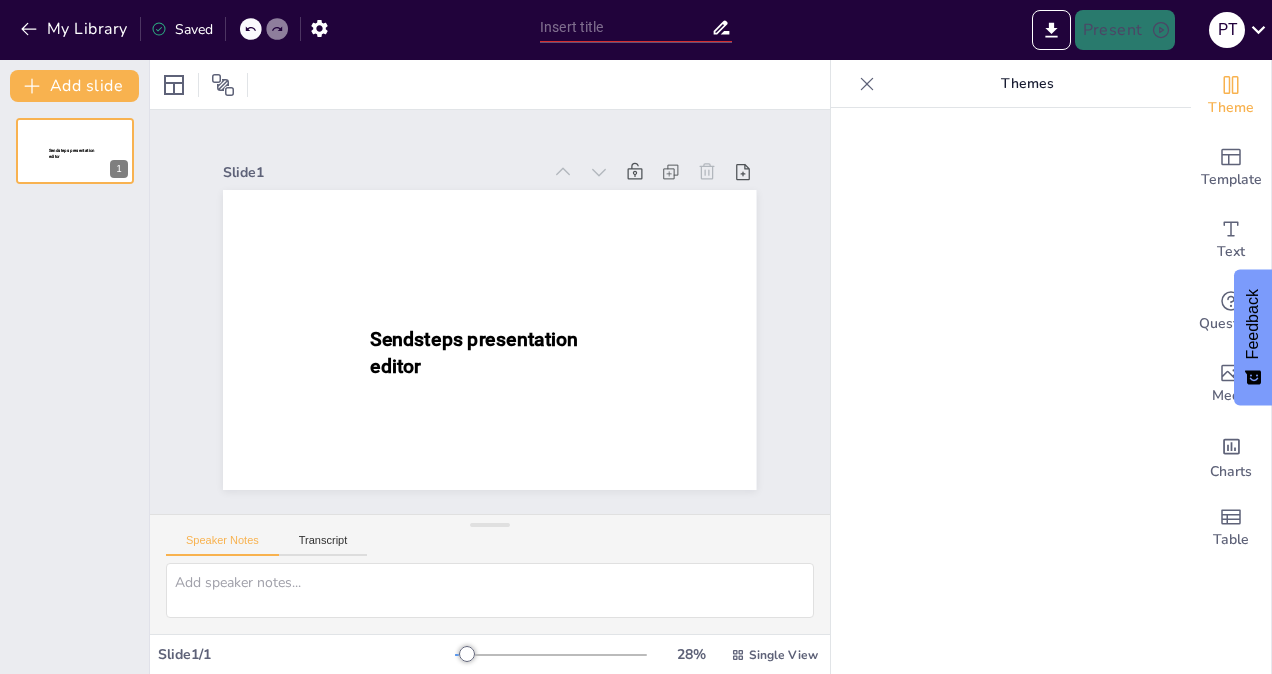 type on "Exploring Nanoquest: The Future of AI-Powered Personalized Skill Development" 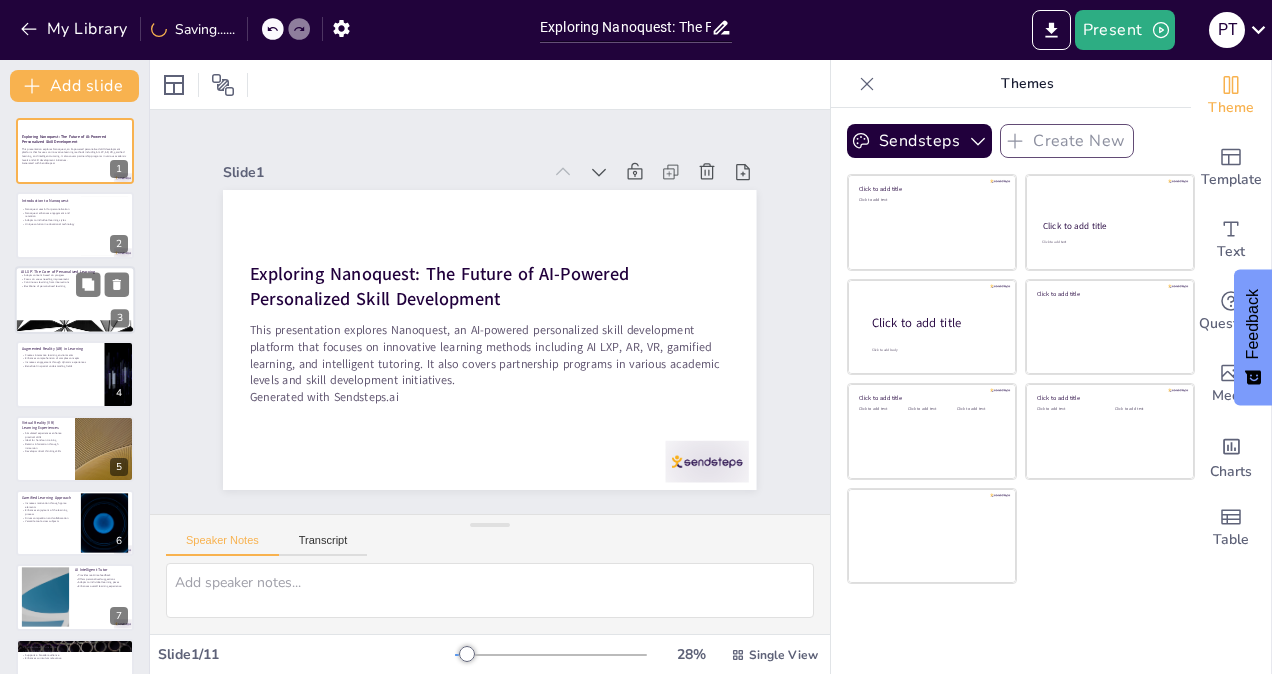 click at bounding box center [75, 300] 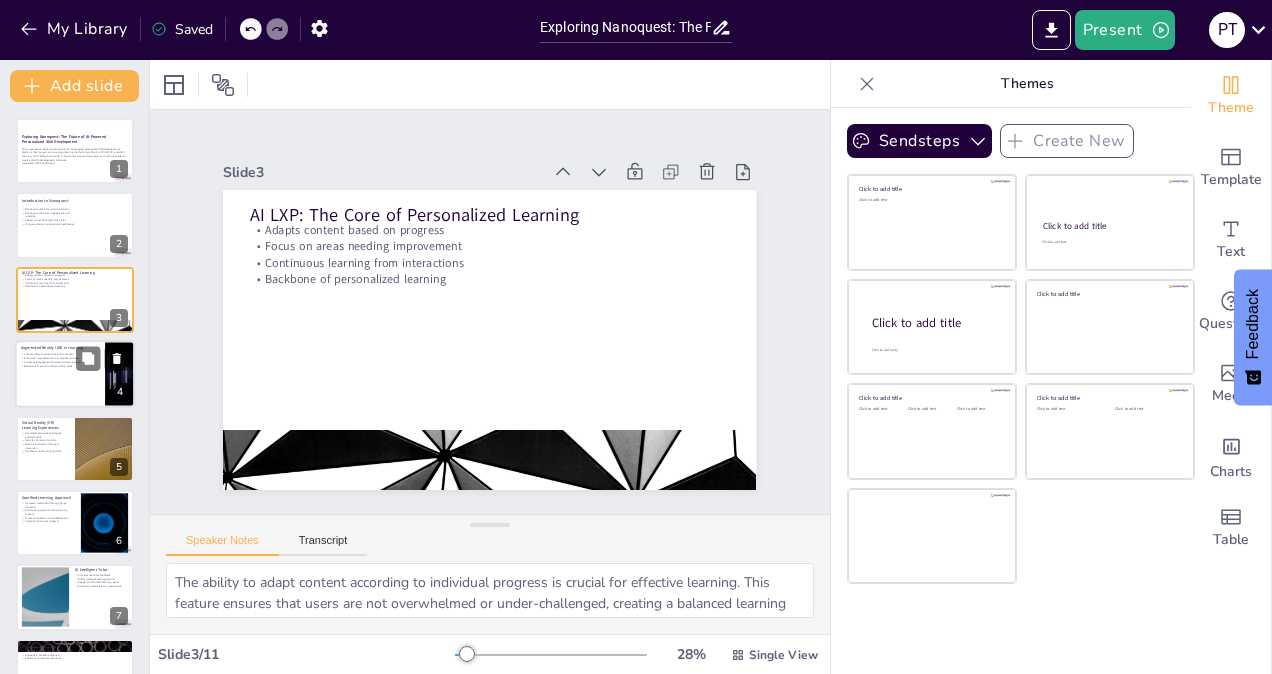 click at bounding box center (75, 374) 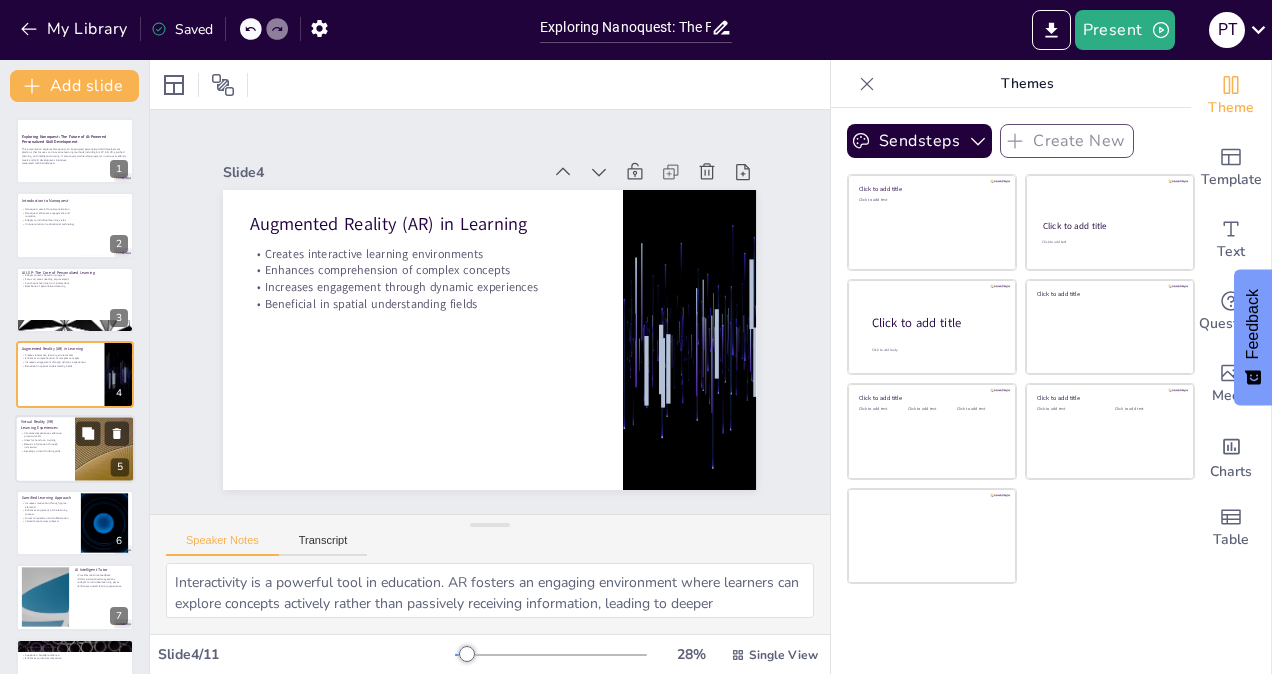 click on "Simulated experiences enhance practical skills" at bounding box center [45, 433] 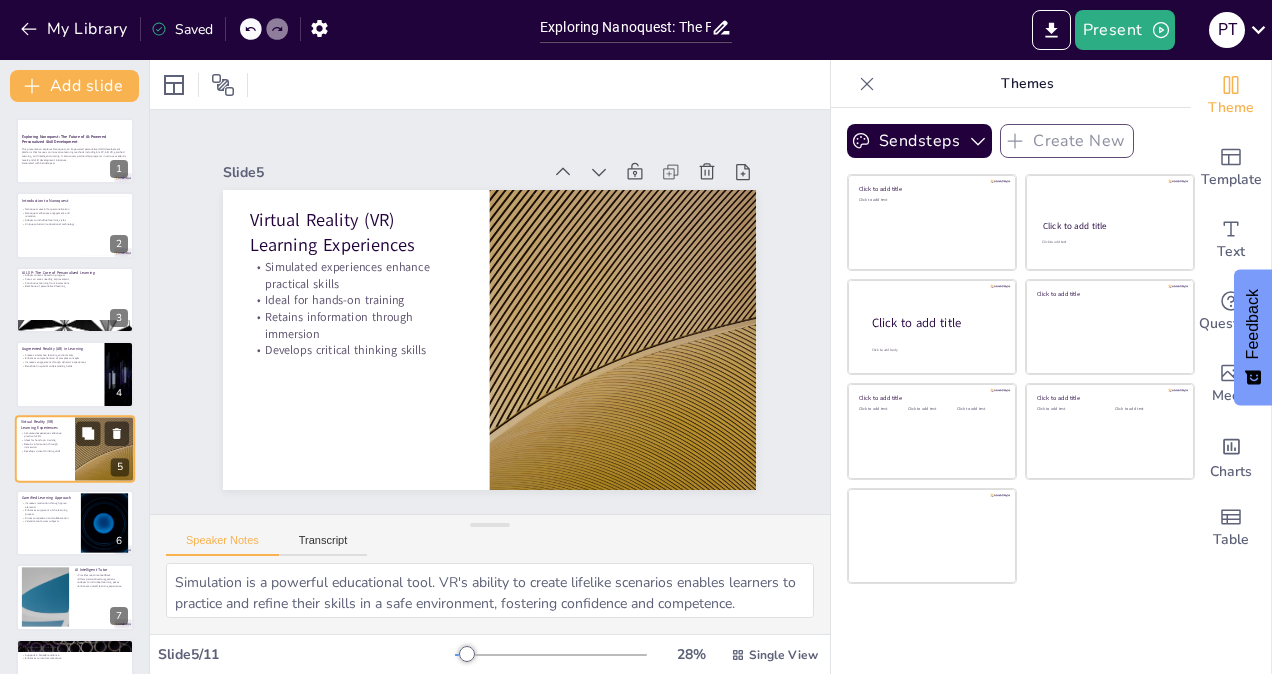 scroll, scrollTop: 60, scrollLeft: 0, axis: vertical 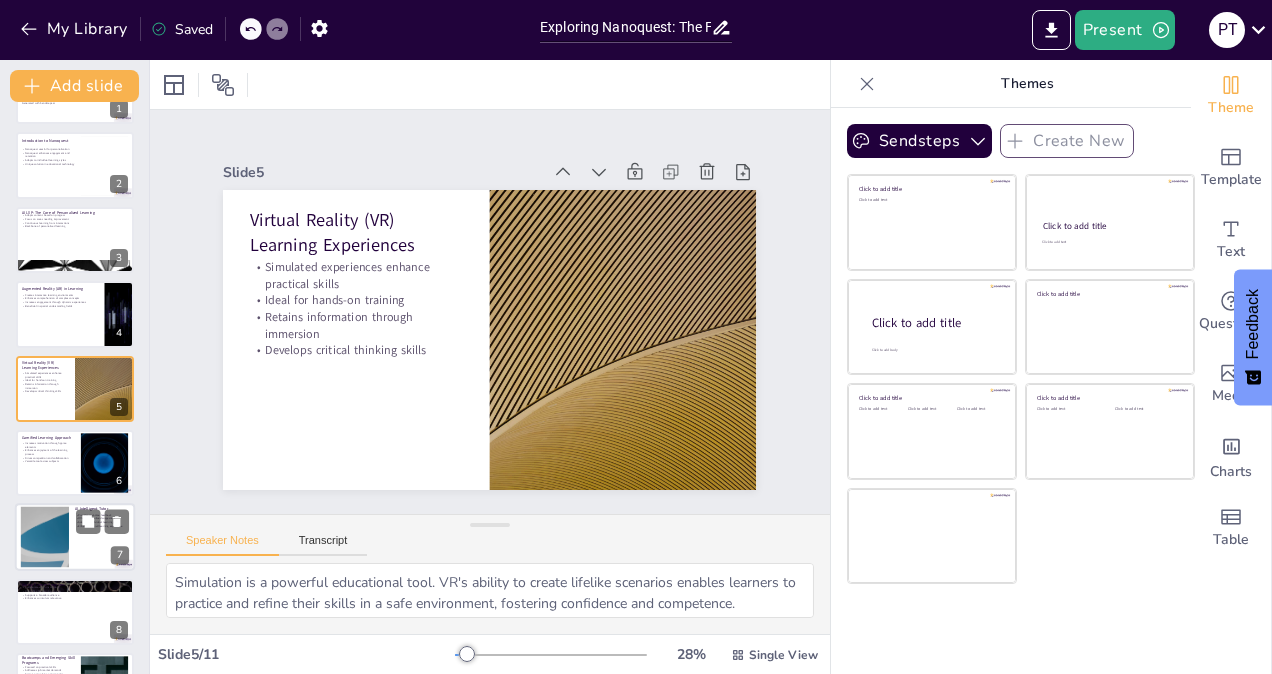click at bounding box center (45, 537) 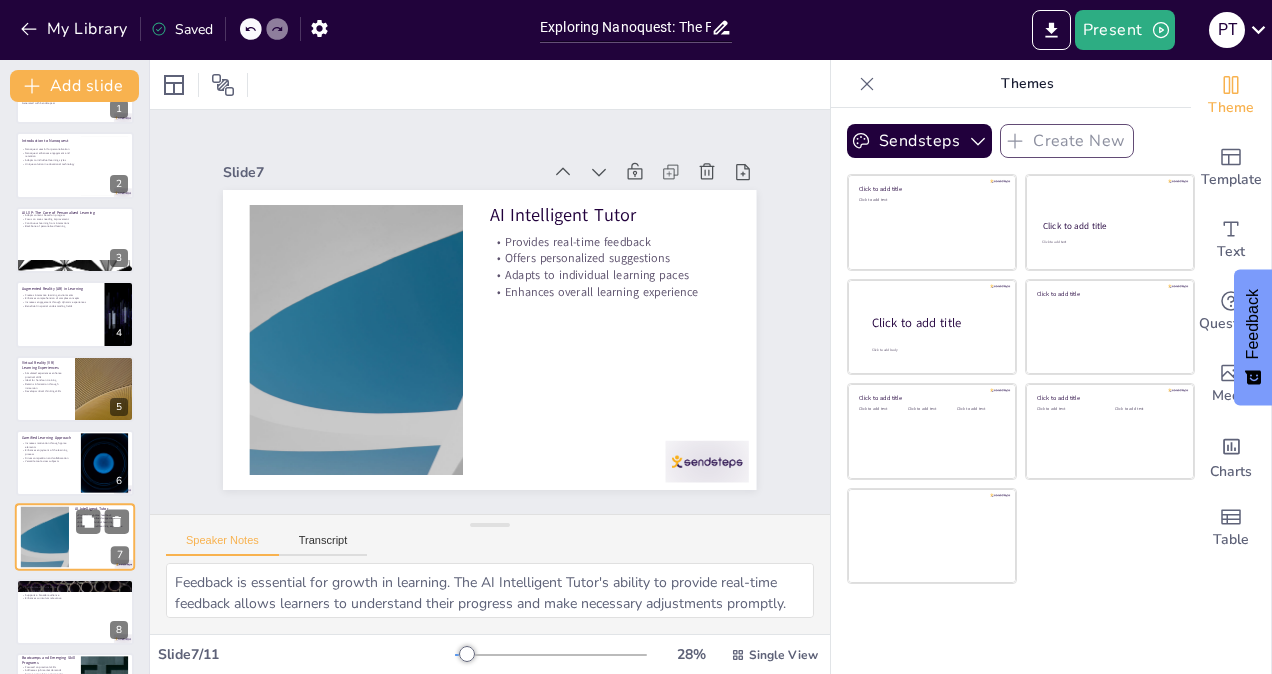 scroll, scrollTop: 209, scrollLeft: 0, axis: vertical 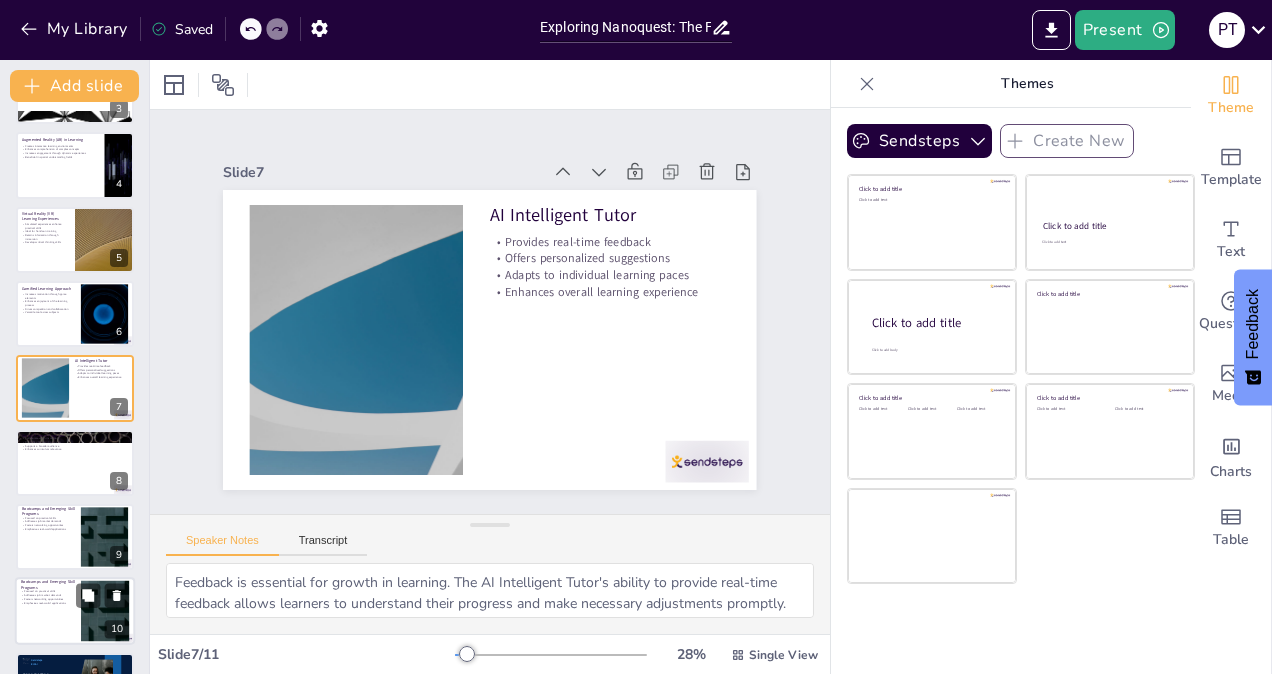 click on "Emphasizes real-world applications" at bounding box center [48, 603] 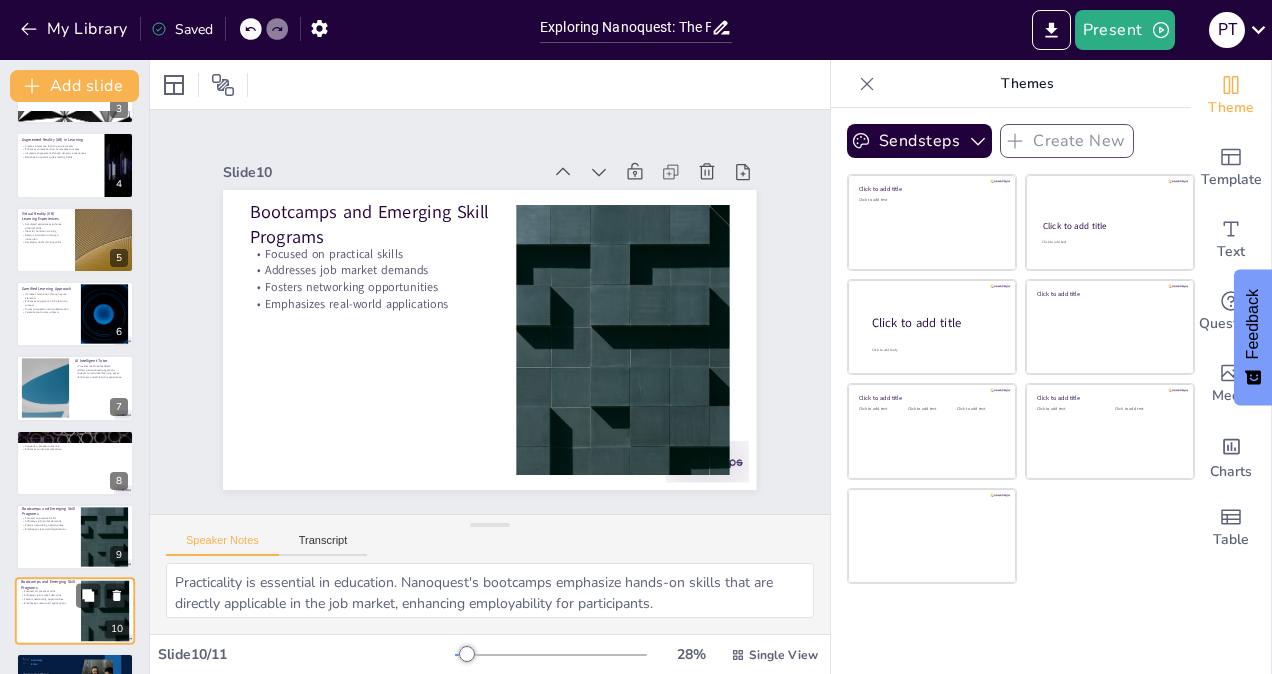 scroll, scrollTop: 270, scrollLeft: 0, axis: vertical 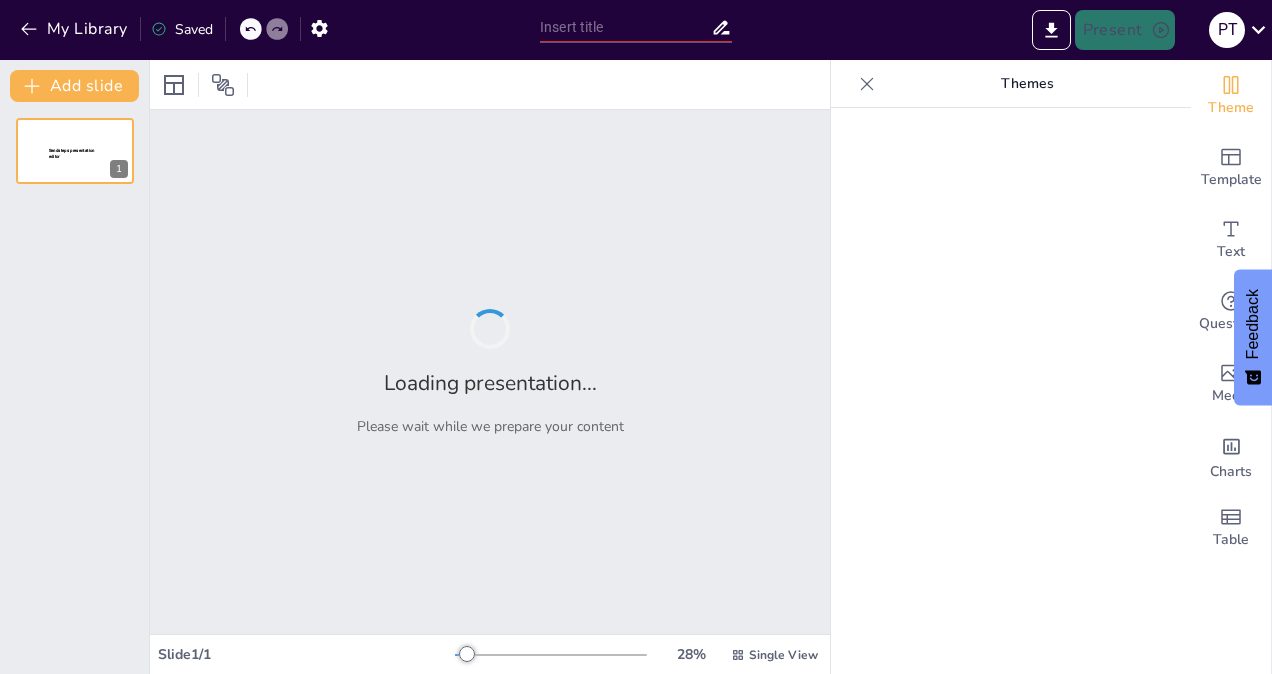 type on "Exploring Nanoquest: The Future of AI-Powered Personalized Skill Development" 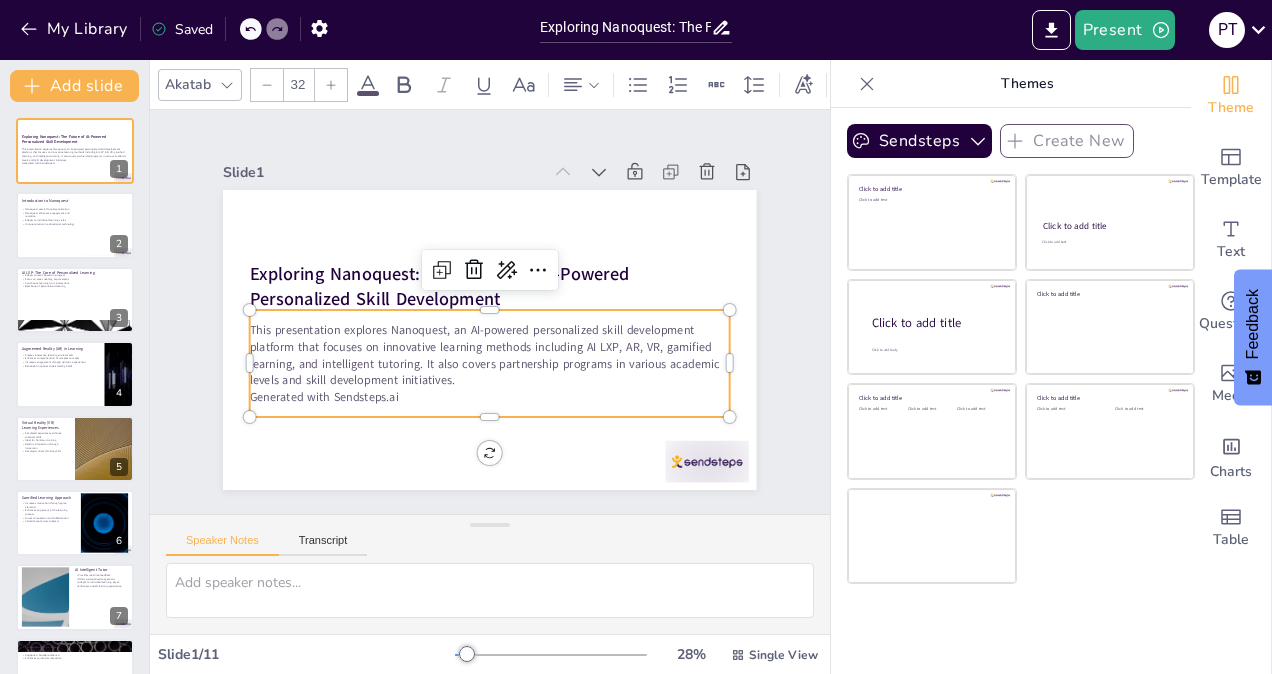 click on "This presentation explores Nanoquest, an AI-powered personalized skill development platform that focuses on innovative learning methods including AI LXP, AR, VR, gamified learning, and intelligent tutoring. It also covers partnership programs in various academic levels and skill development initiatives." at bounding box center (453, 290) 